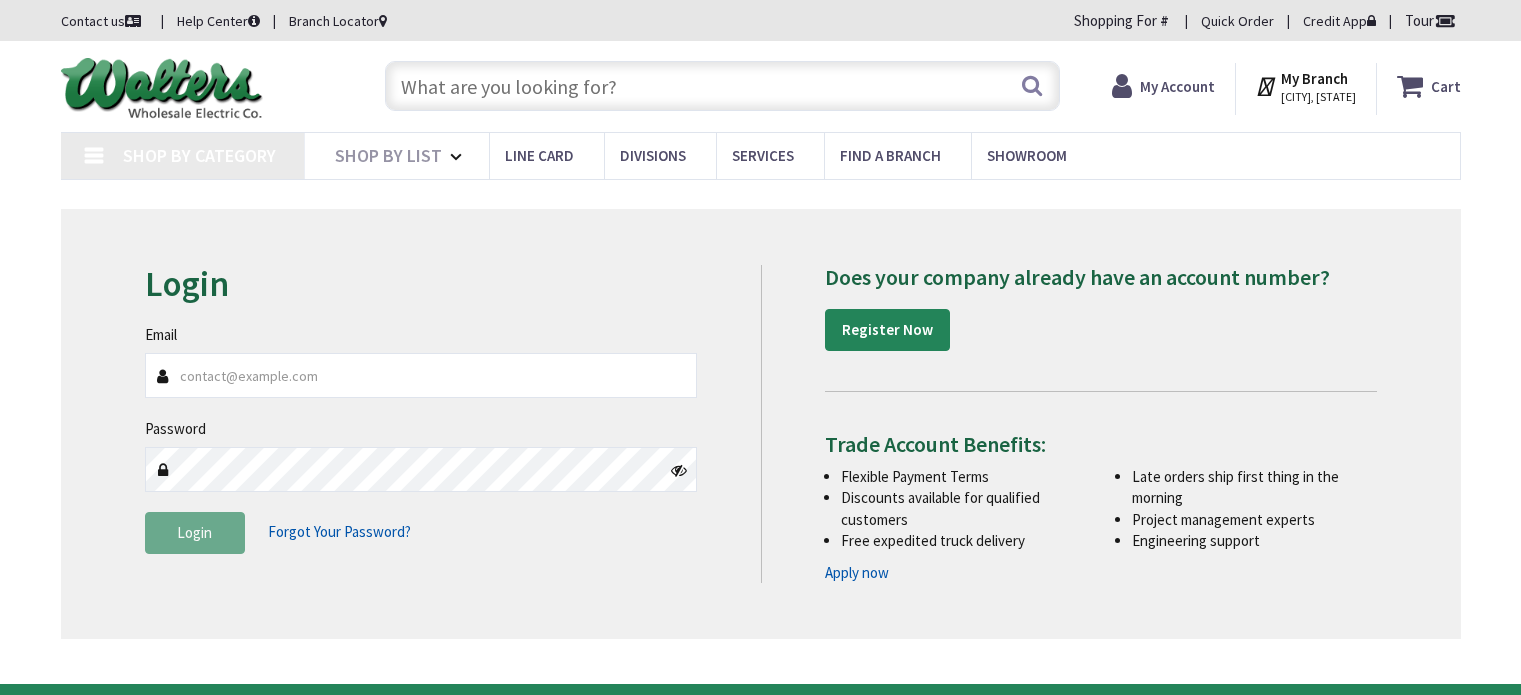 scroll, scrollTop: 0, scrollLeft: 0, axis: both 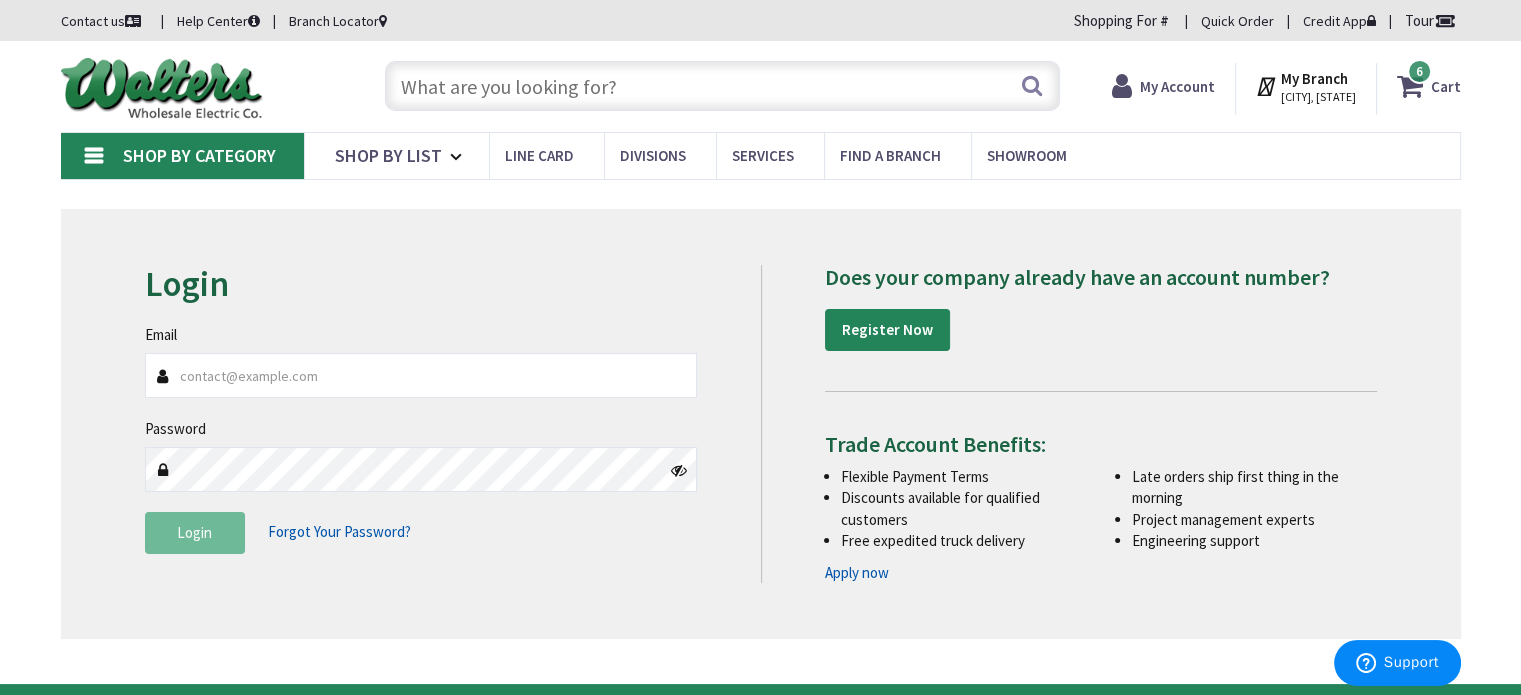 type on "[EMAIL]" 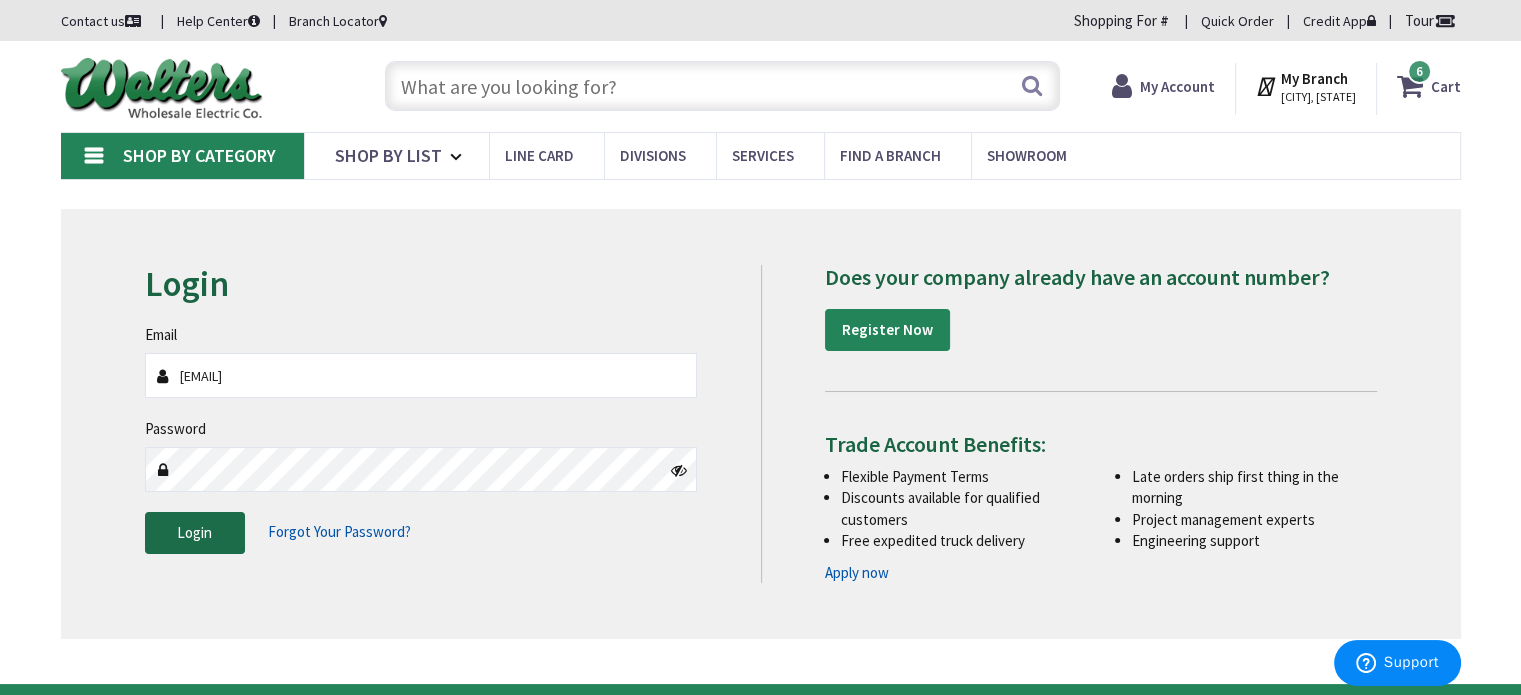 click on "Login" at bounding box center (194, 532) 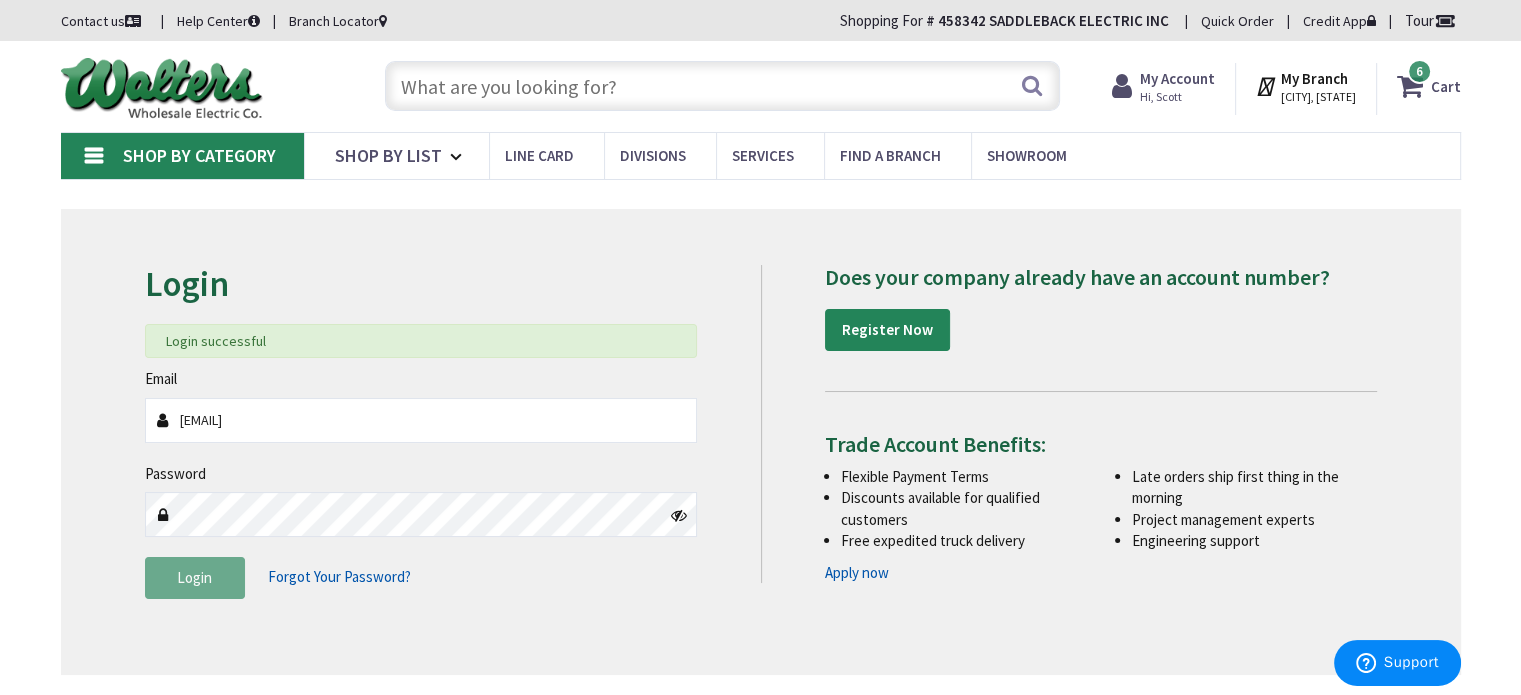 click at bounding box center [722, 86] 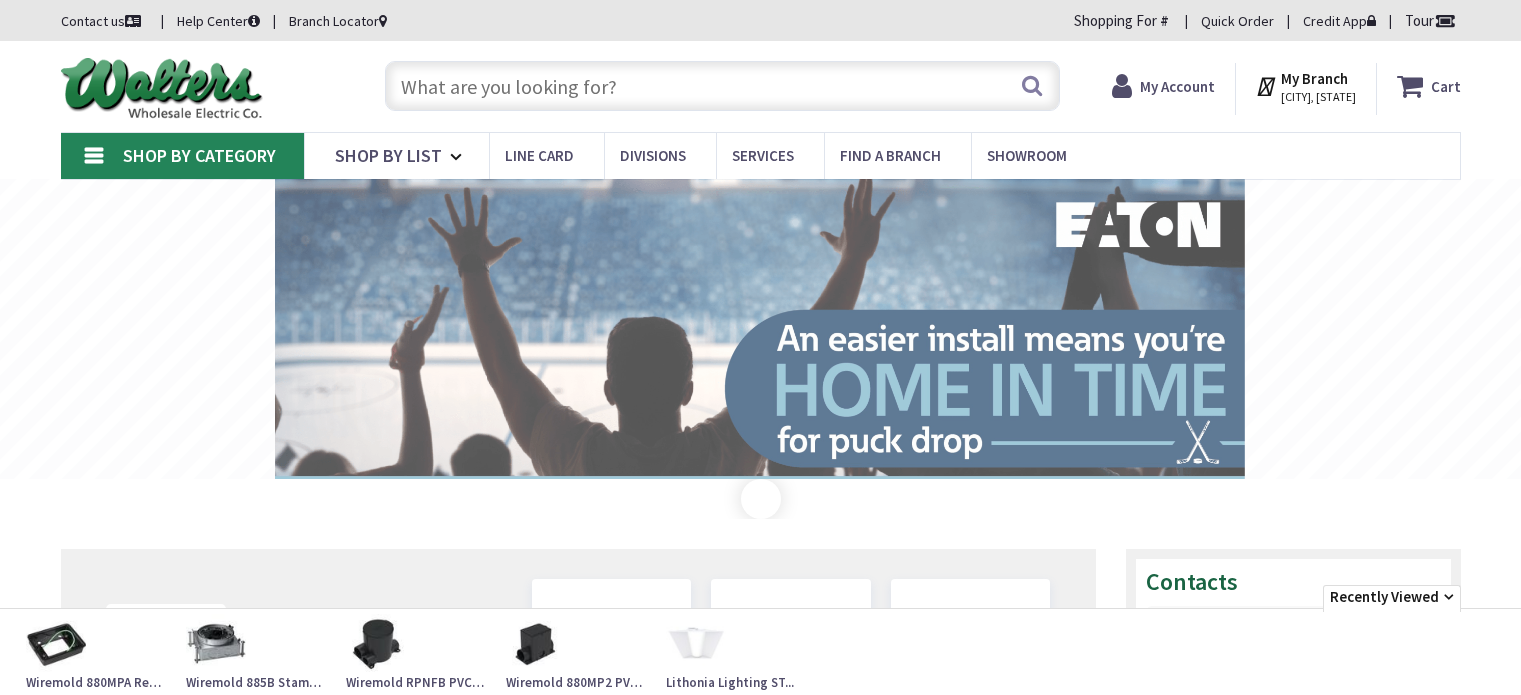 scroll, scrollTop: 0, scrollLeft: 0, axis: both 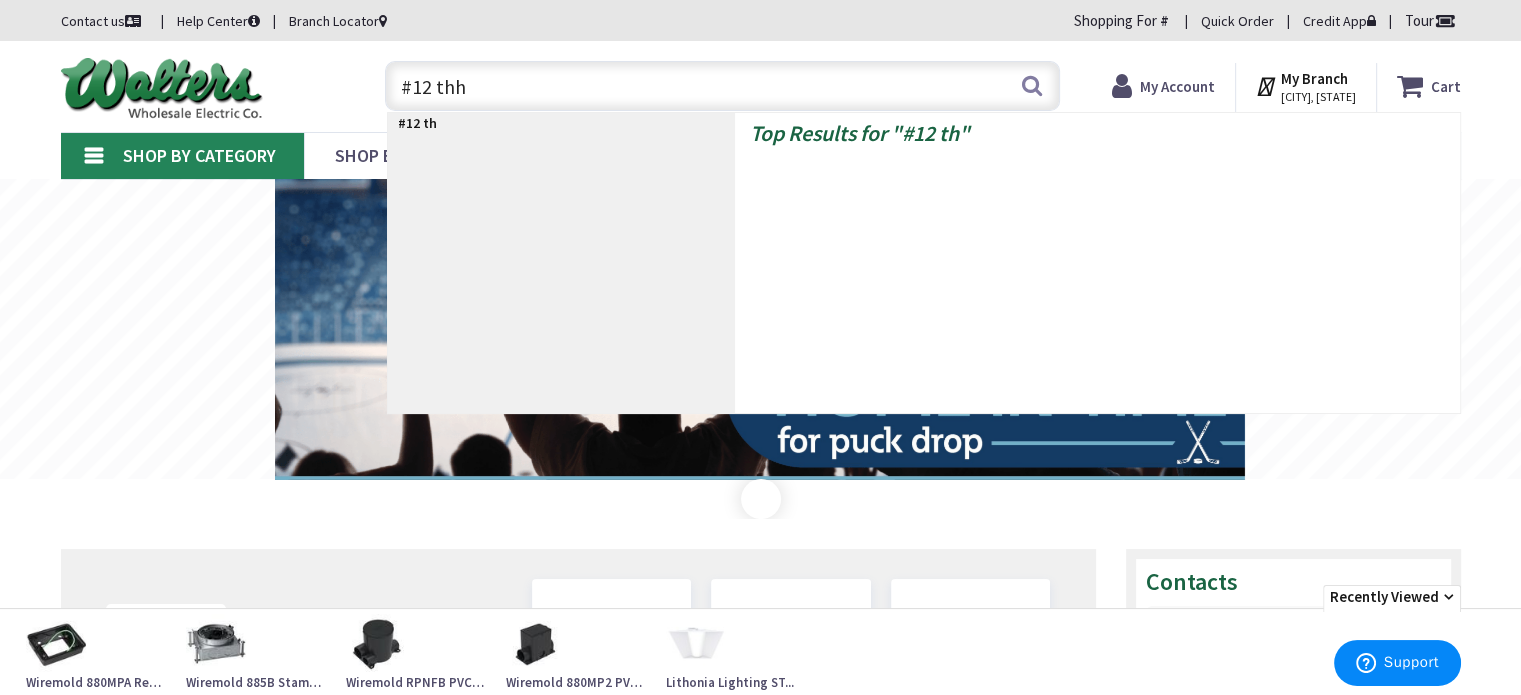 type on "#12 thhn" 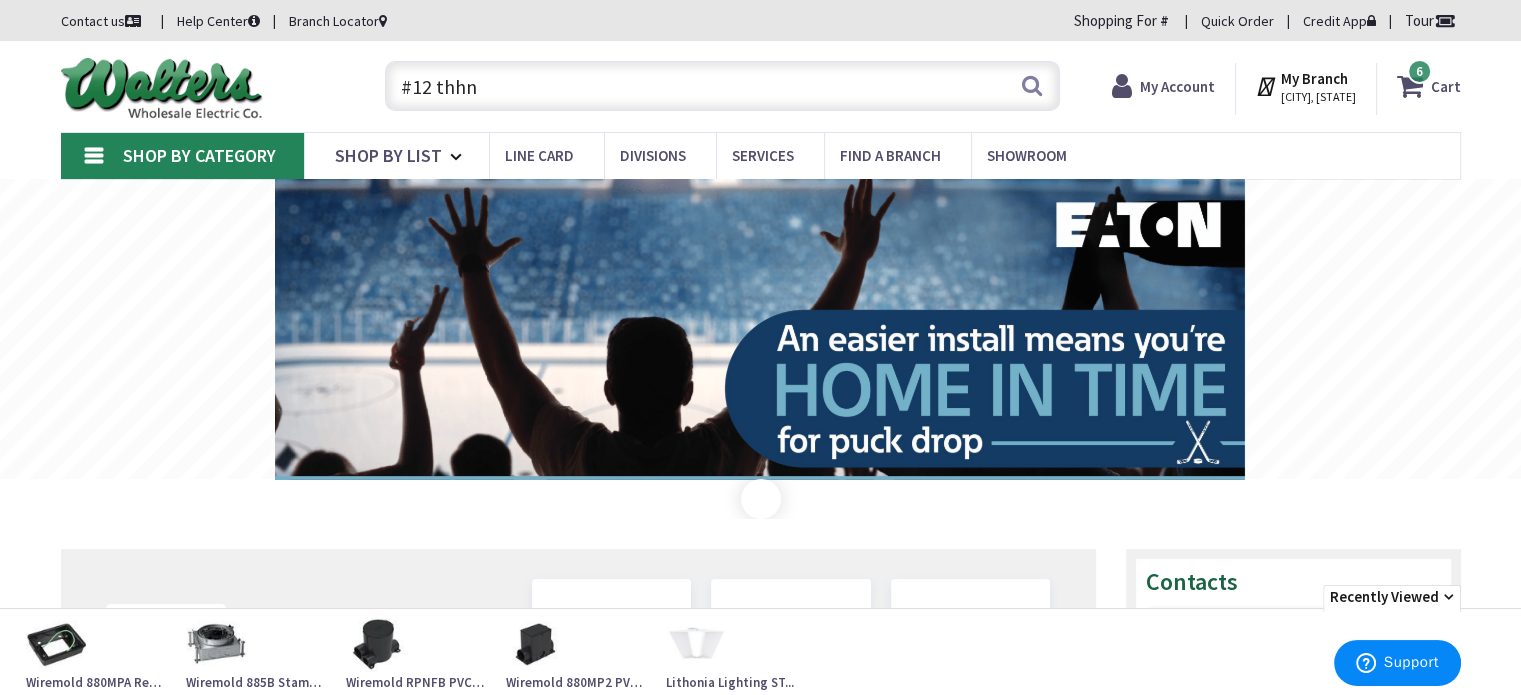 scroll, scrollTop: 0, scrollLeft: 0, axis: both 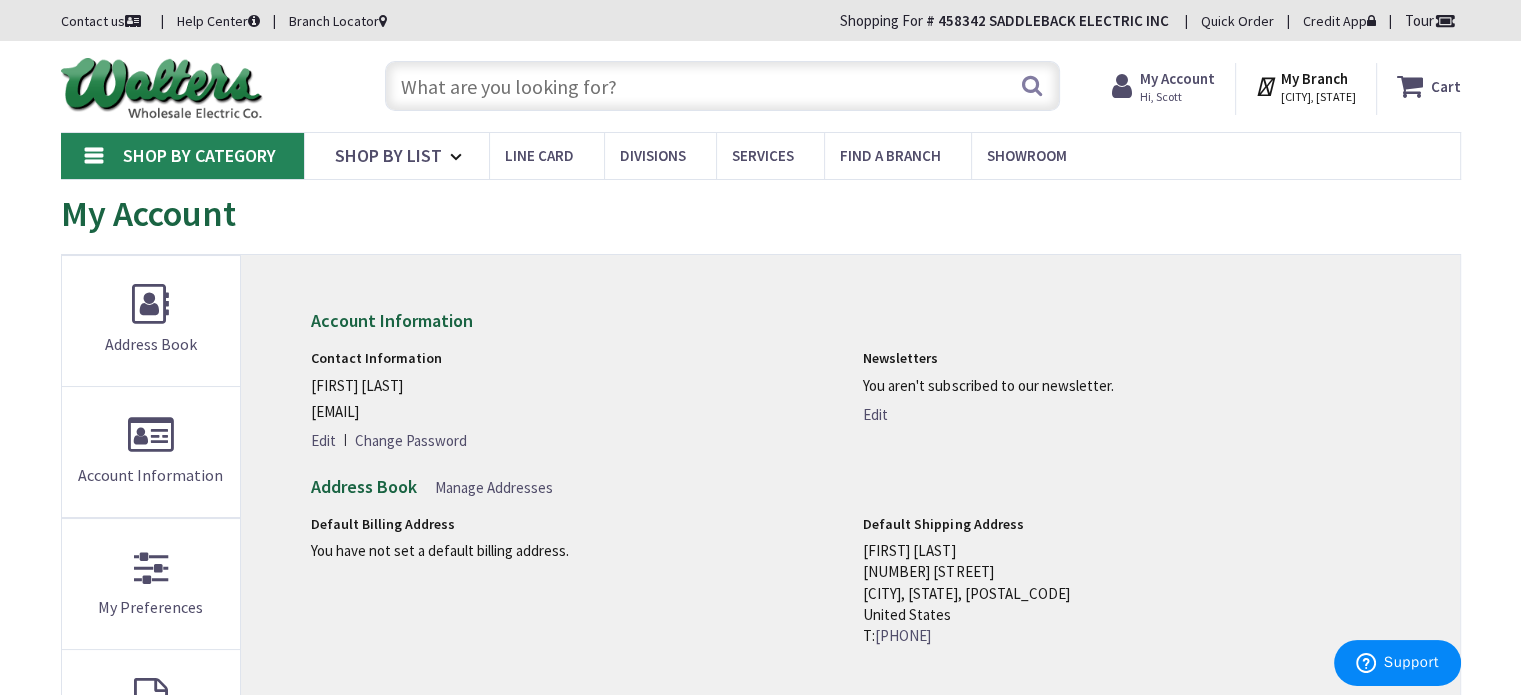 click at bounding box center (722, 86) 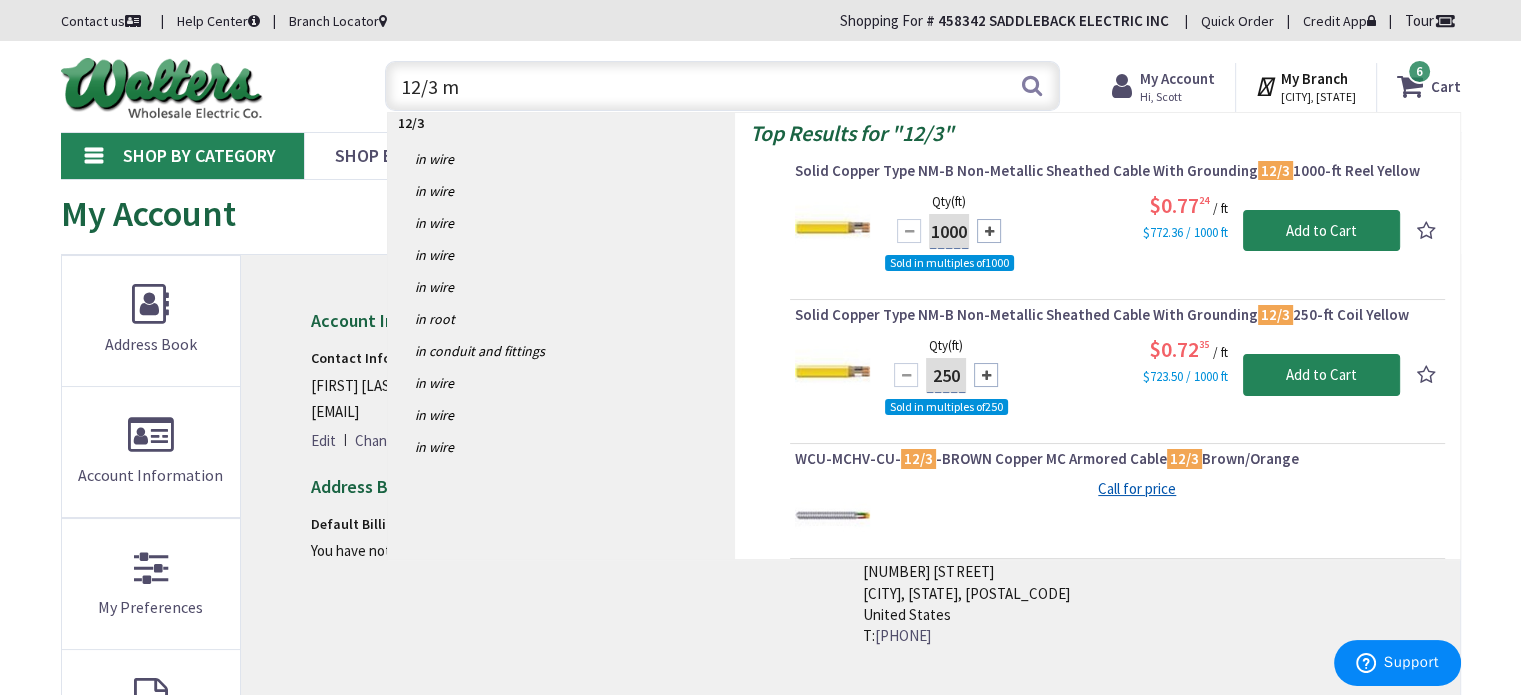 type on "12/3 mc" 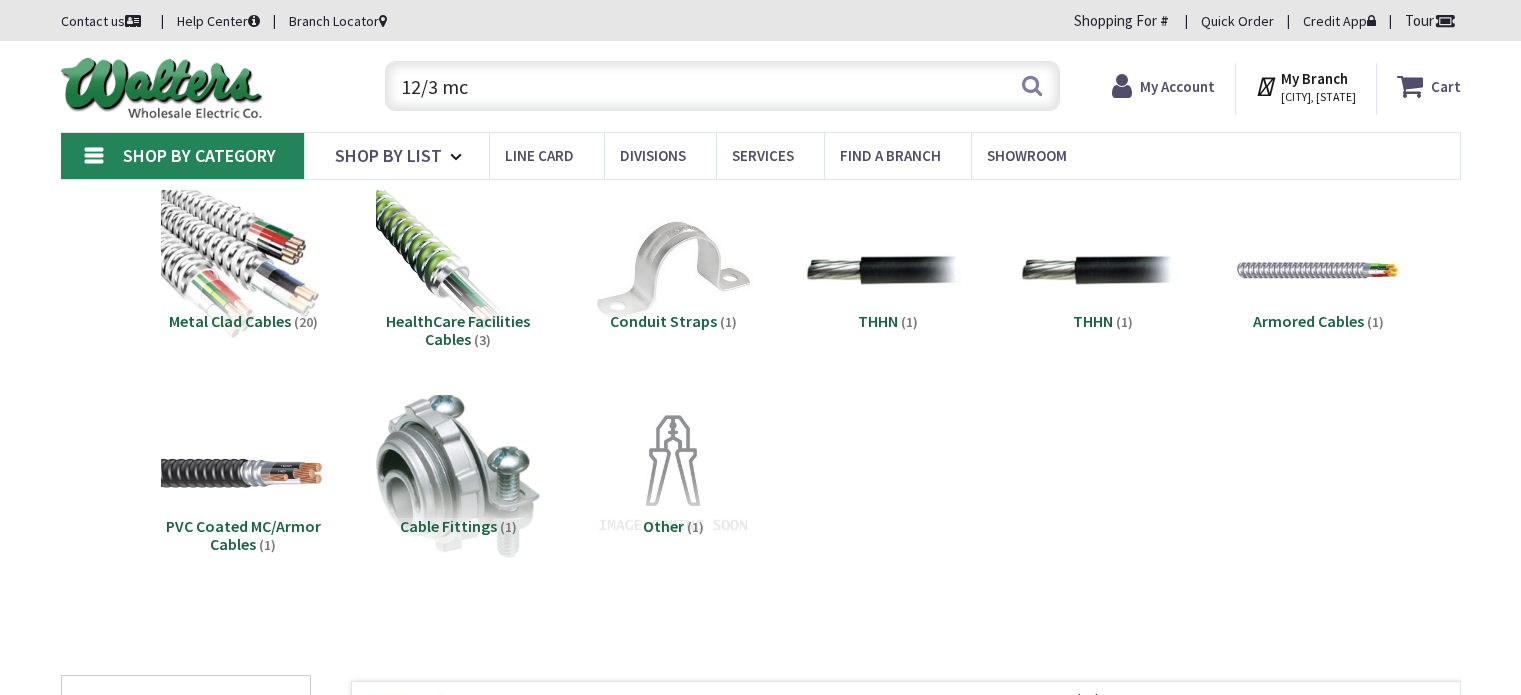 scroll, scrollTop: 0, scrollLeft: 0, axis: both 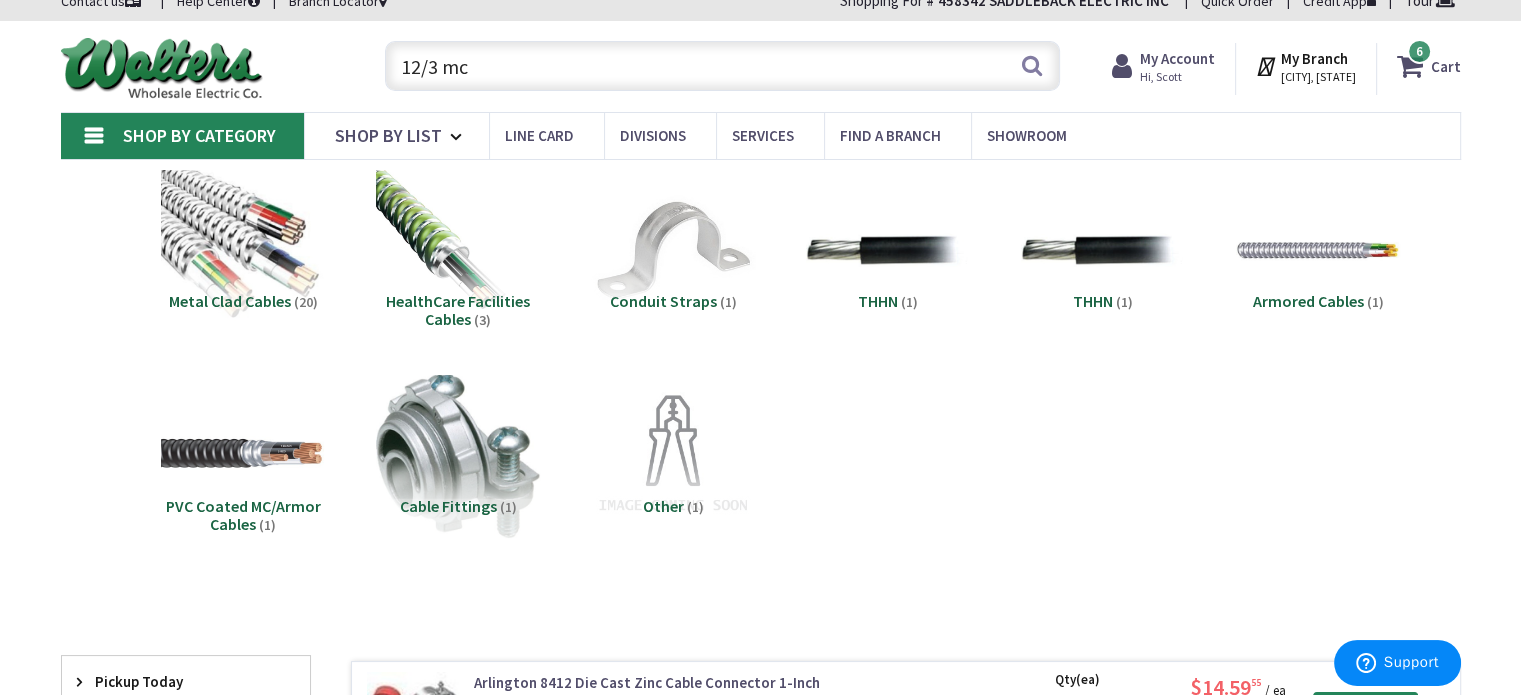 click on "12/3 mc" at bounding box center (722, 66) 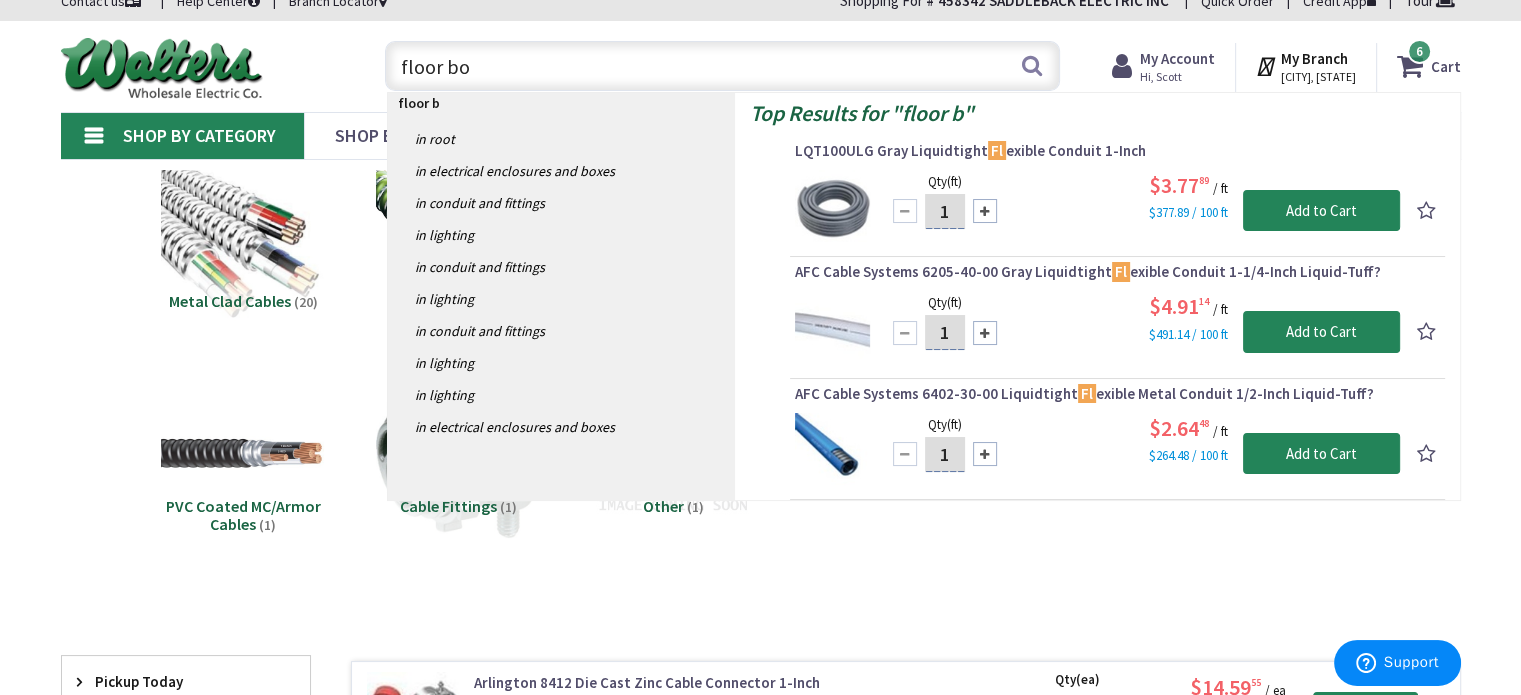 type on "floor box" 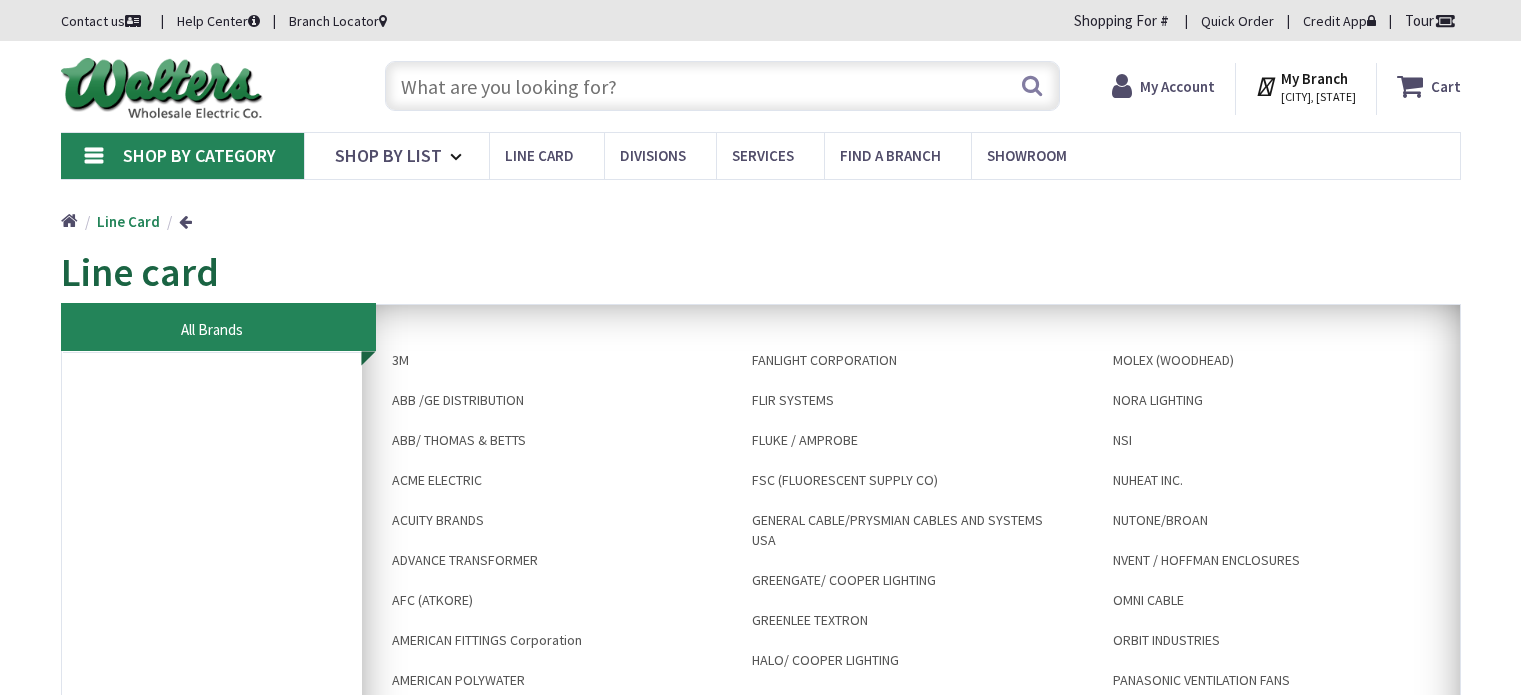scroll, scrollTop: 0, scrollLeft: 0, axis: both 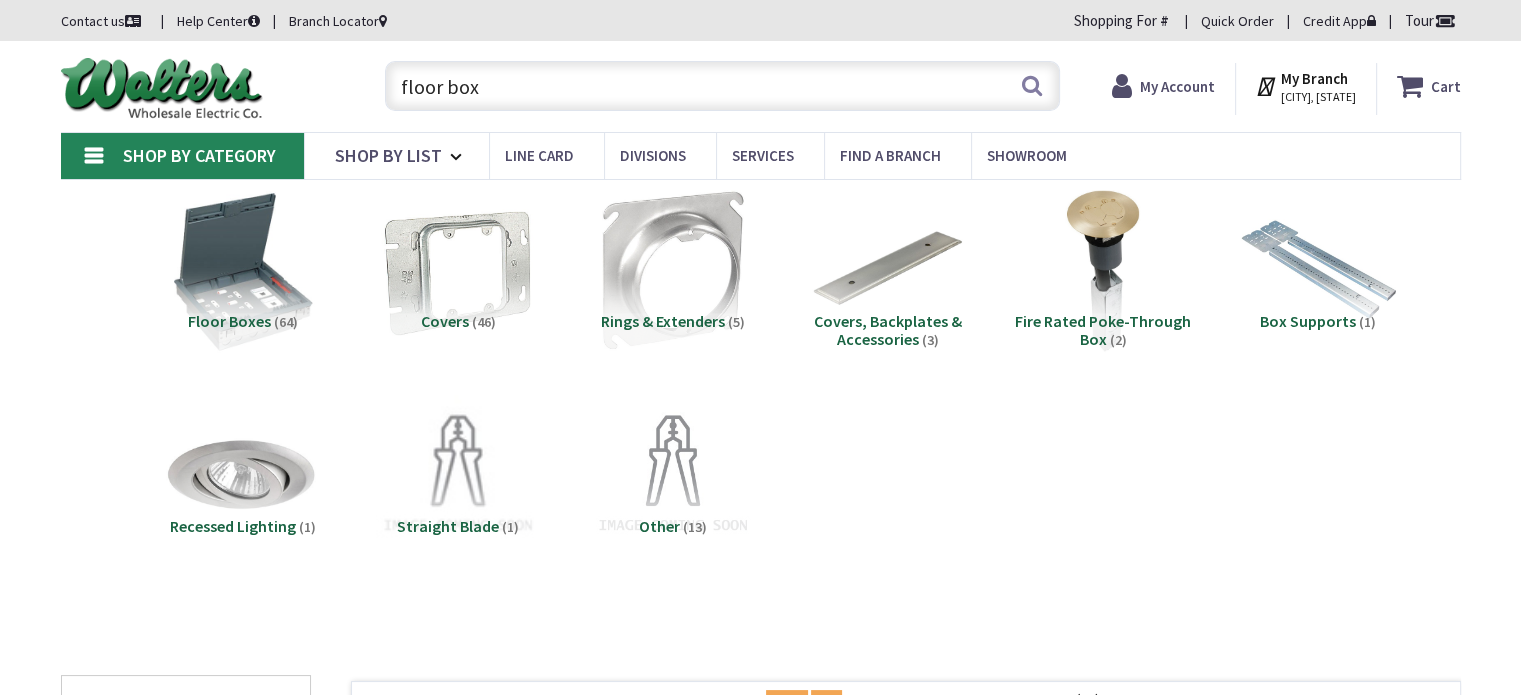 click on "Floor Boxes" at bounding box center (229, 321) 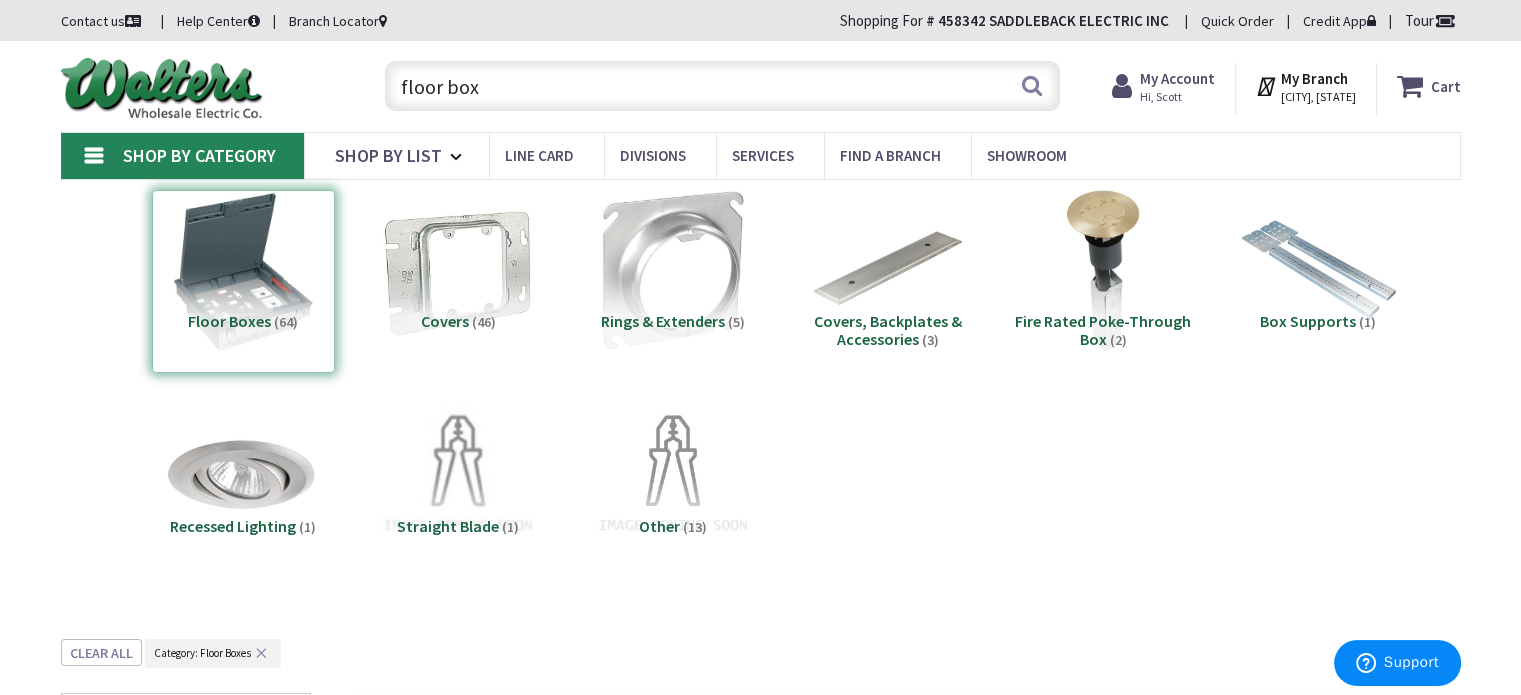 scroll, scrollTop: 639, scrollLeft: 0, axis: vertical 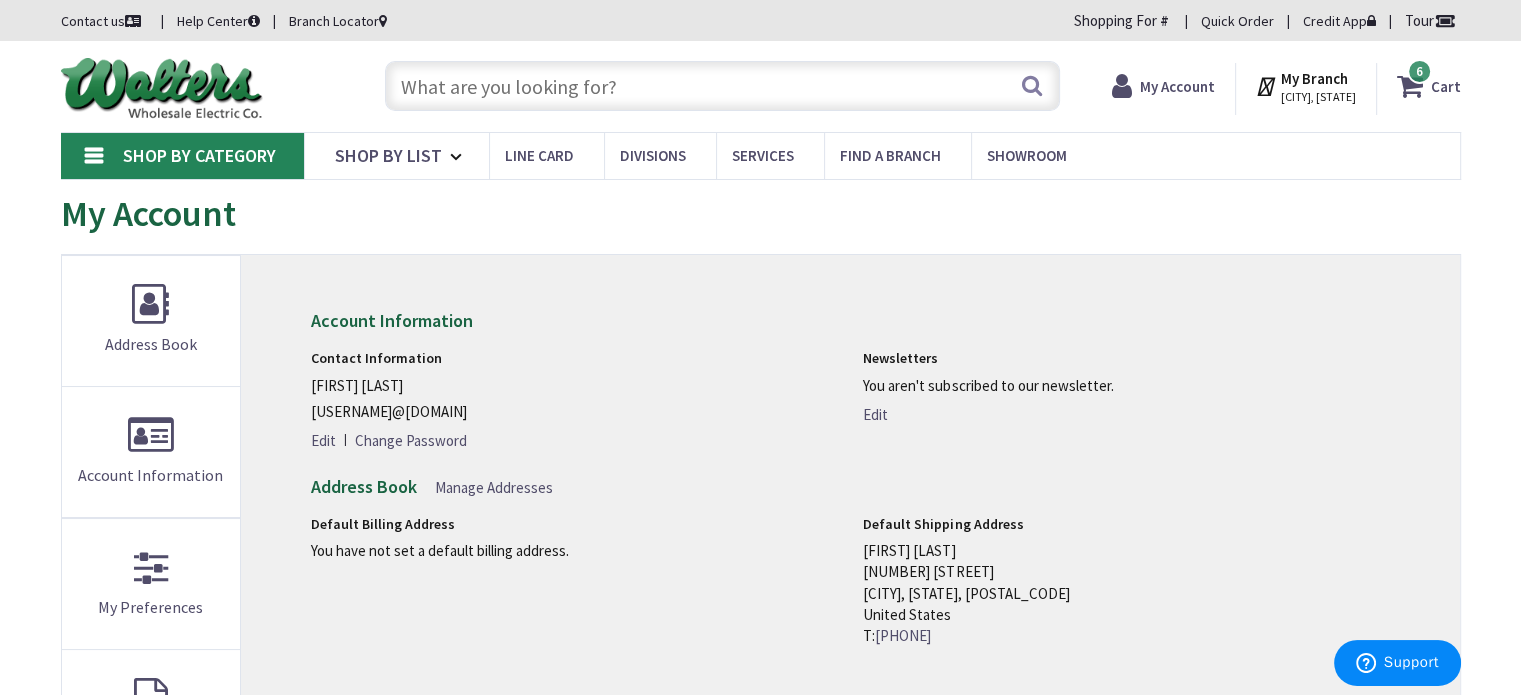 click at bounding box center [722, 86] 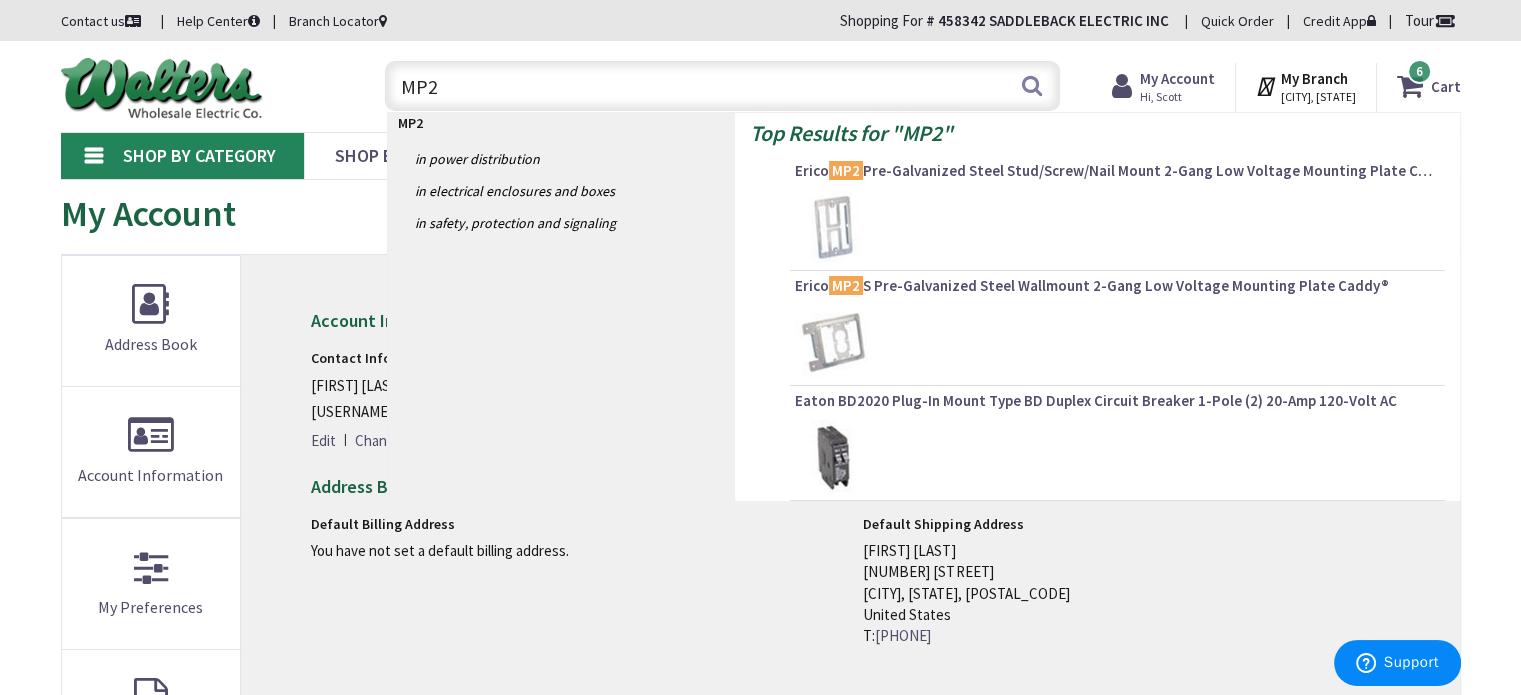type on "MP2" 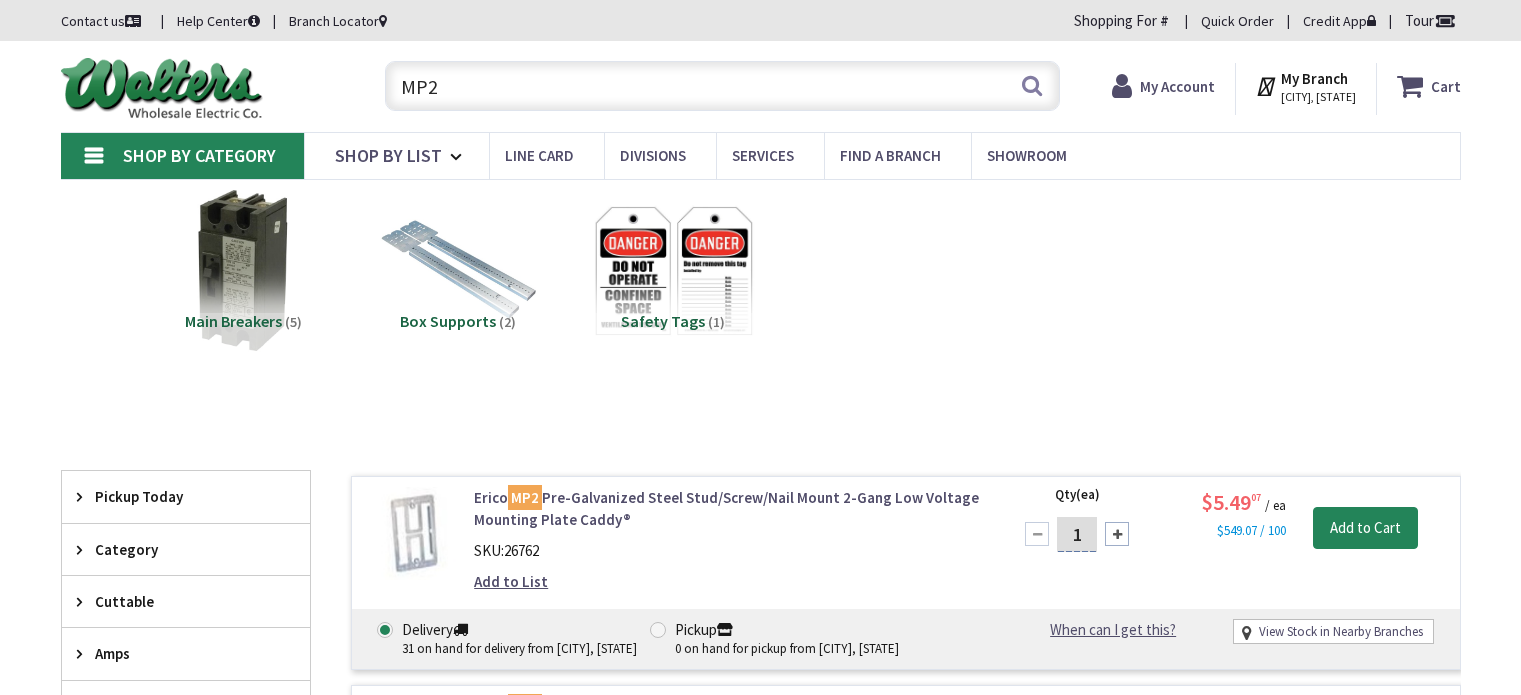 scroll, scrollTop: 0, scrollLeft: 0, axis: both 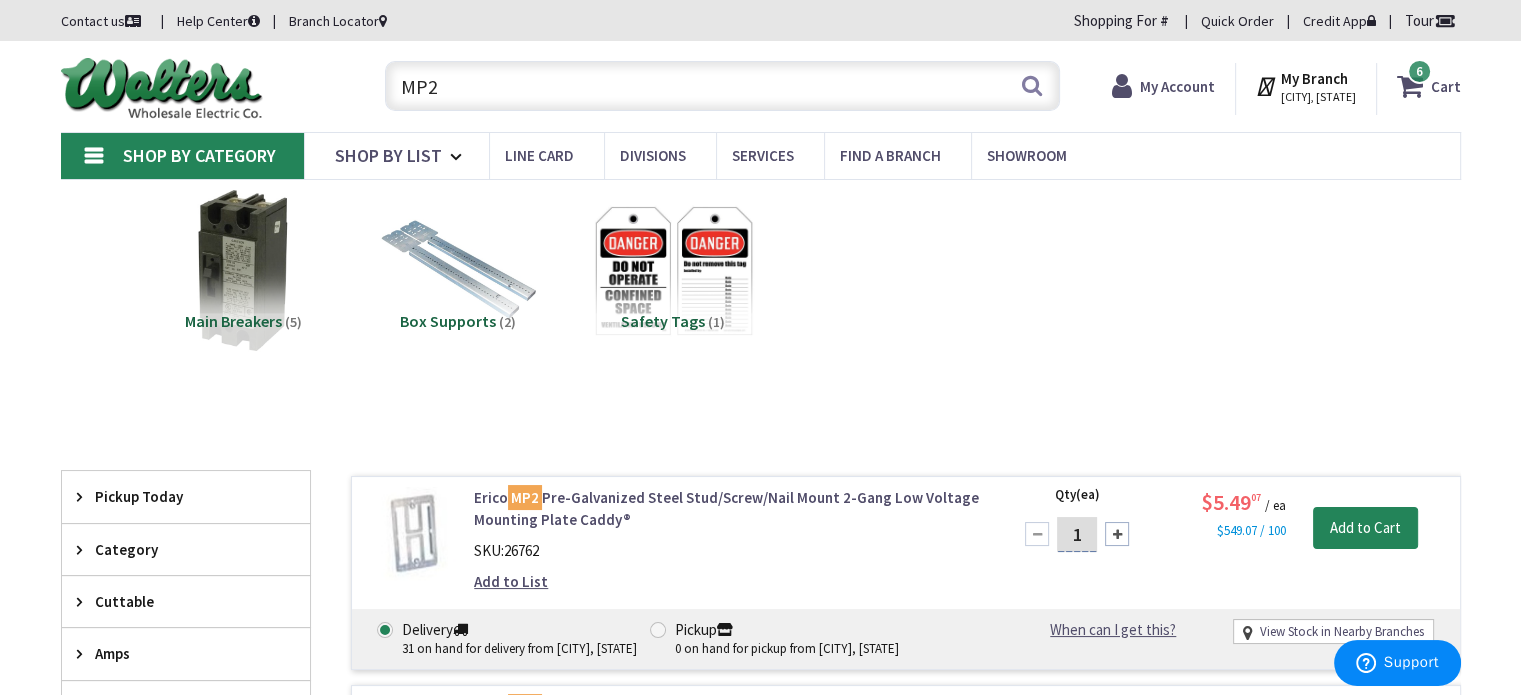click on "MP2" at bounding box center (722, 86) 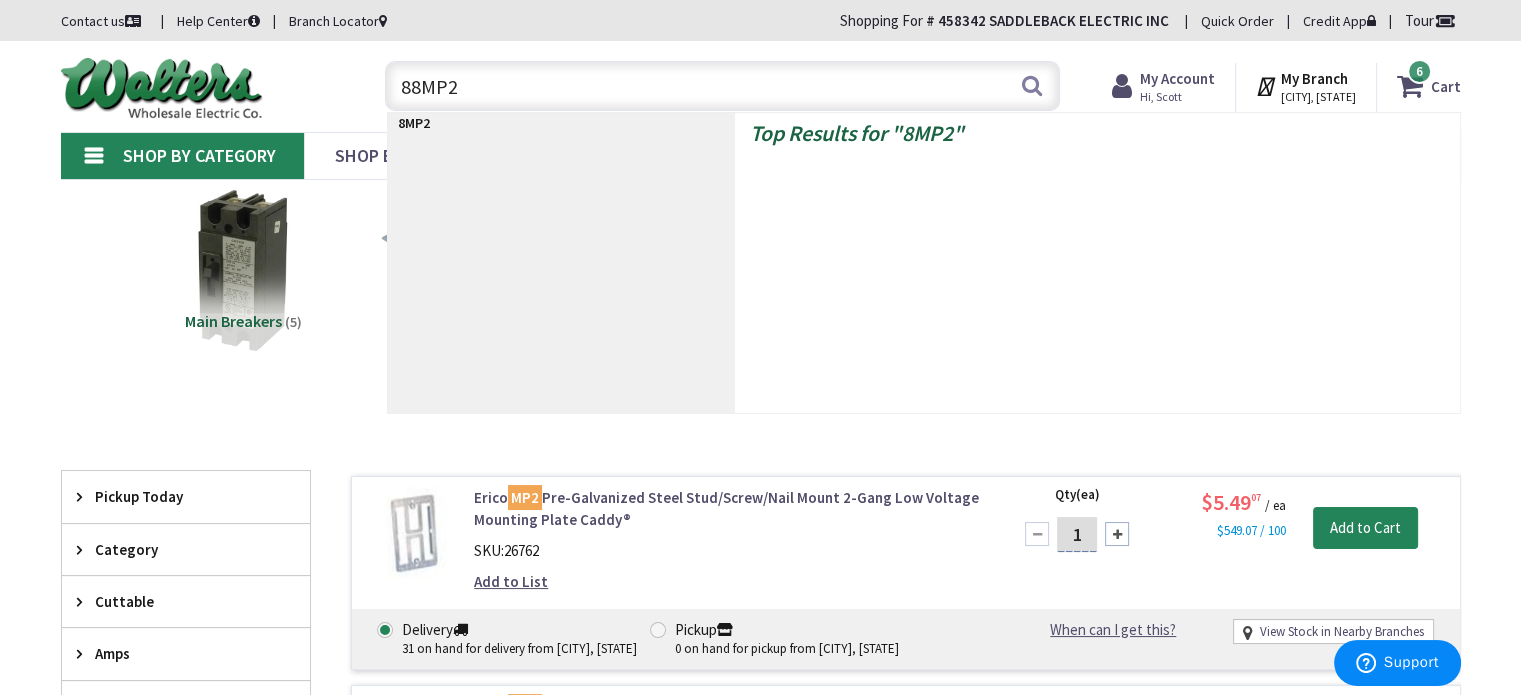 type on "880MP2" 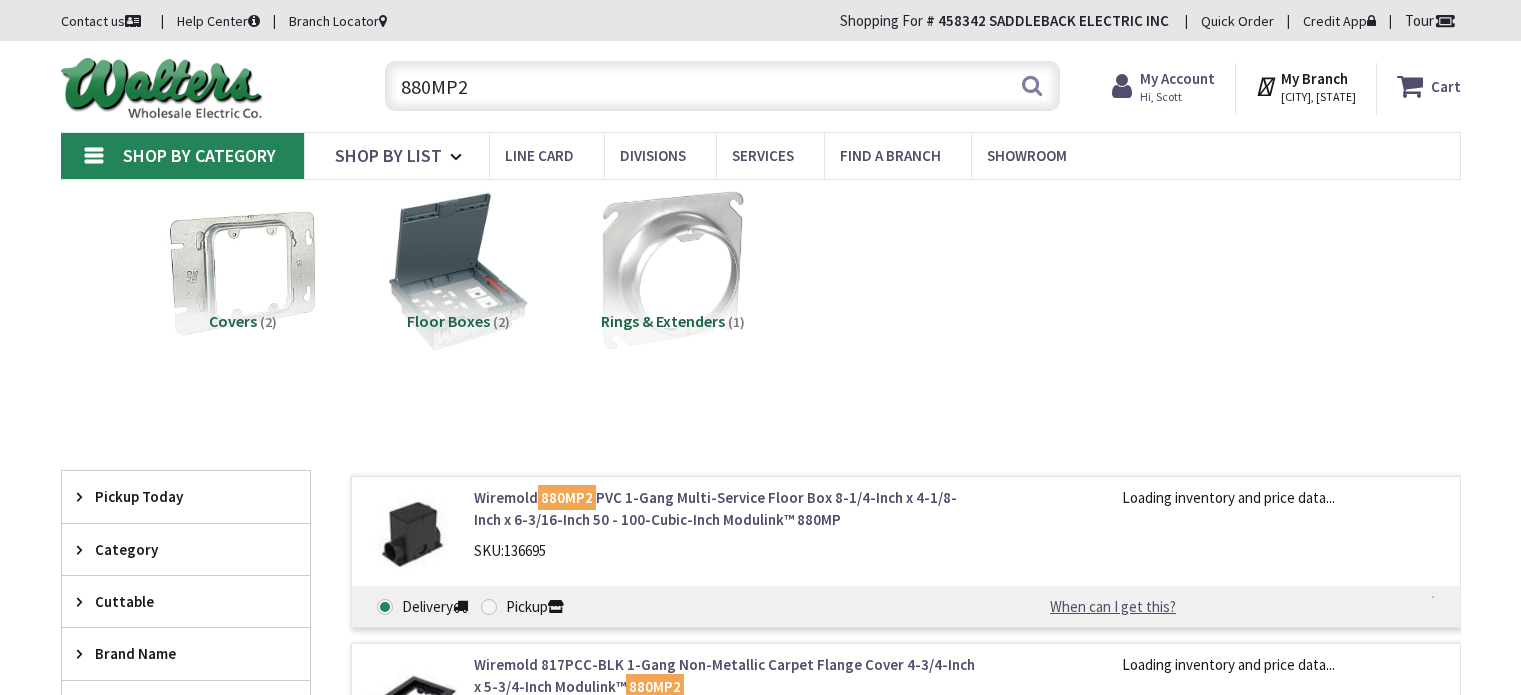 scroll, scrollTop: 0, scrollLeft: 0, axis: both 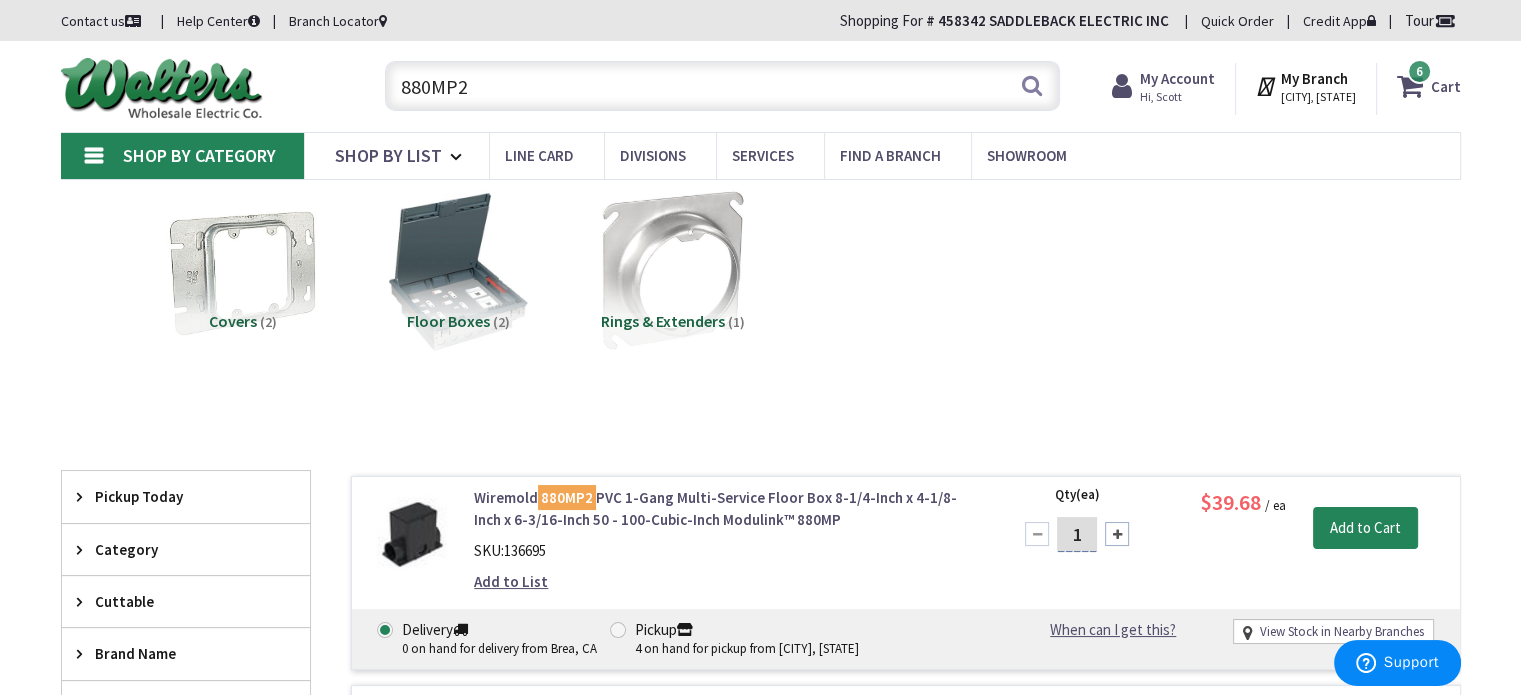 click on "880MP2" at bounding box center (722, 86) 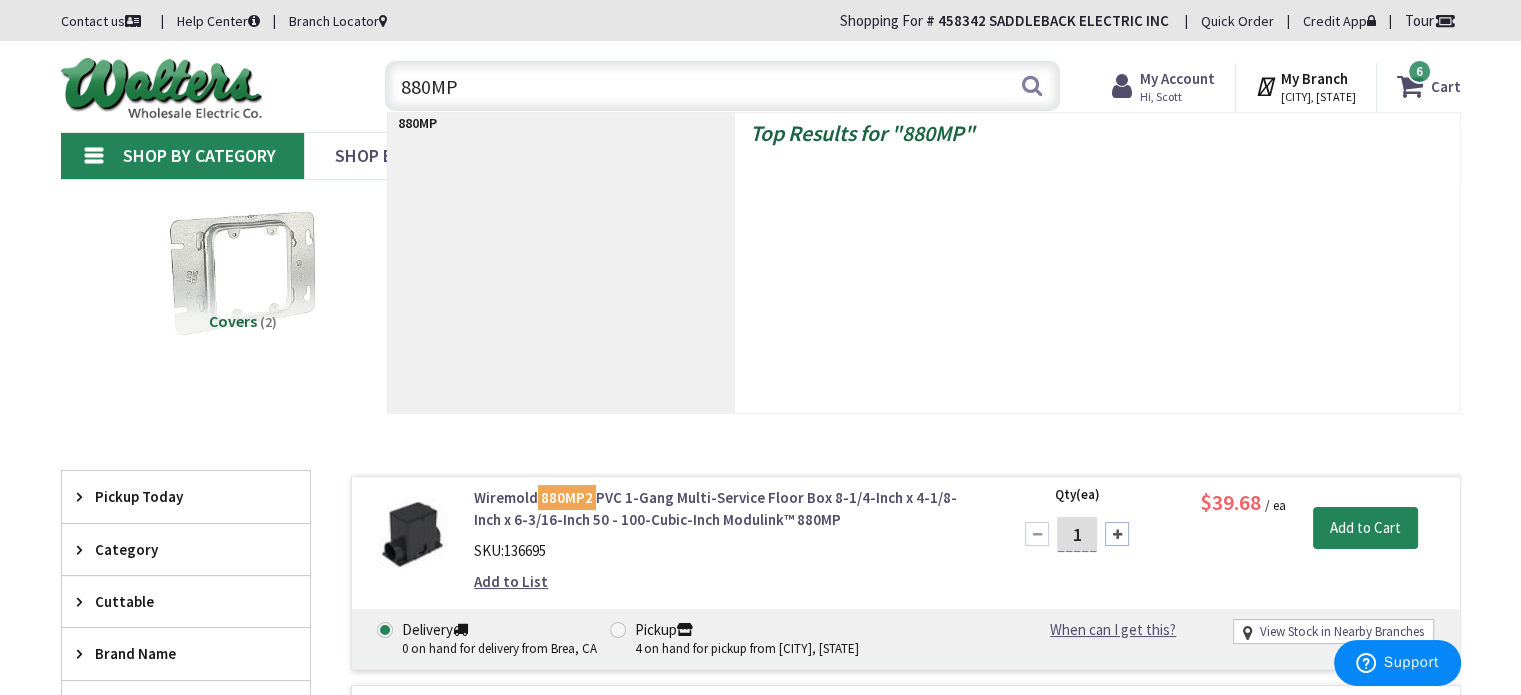type on "880MP1" 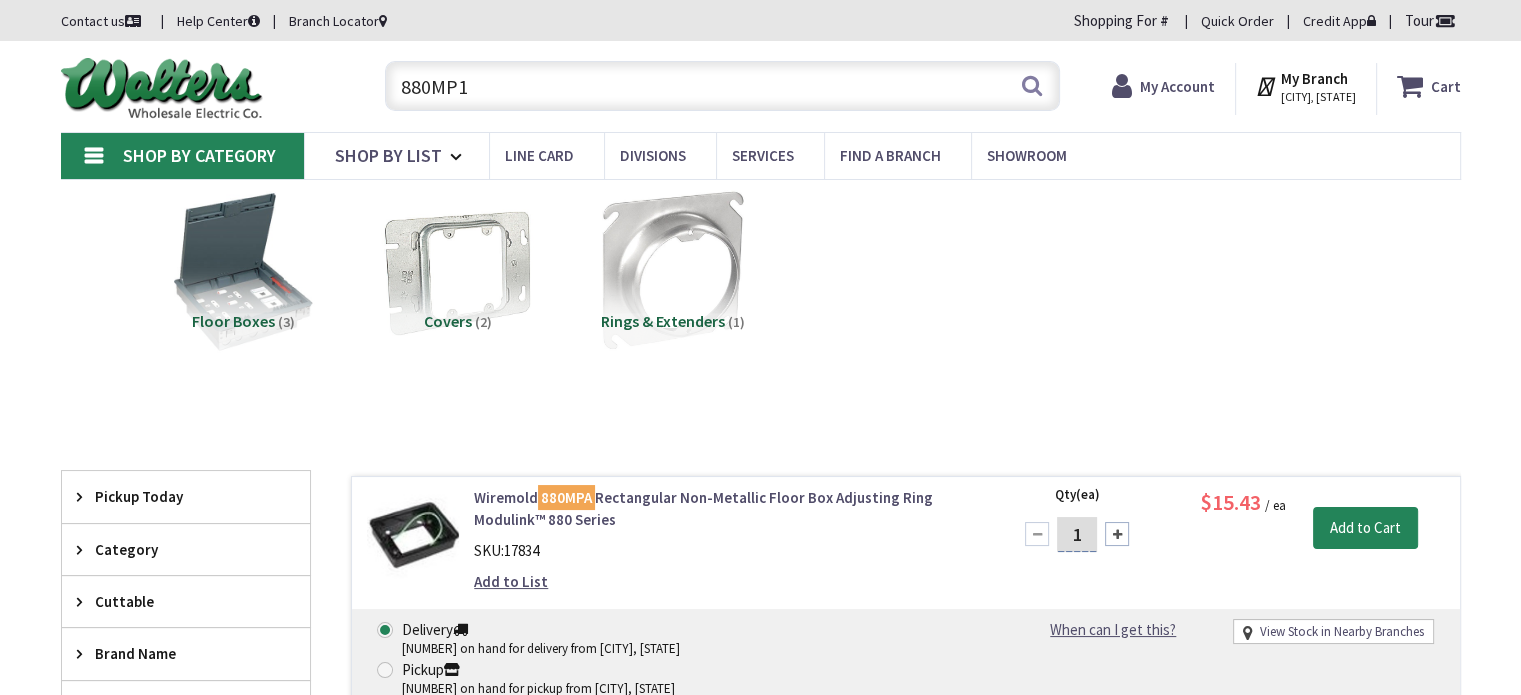 scroll, scrollTop: 11, scrollLeft: 0, axis: vertical 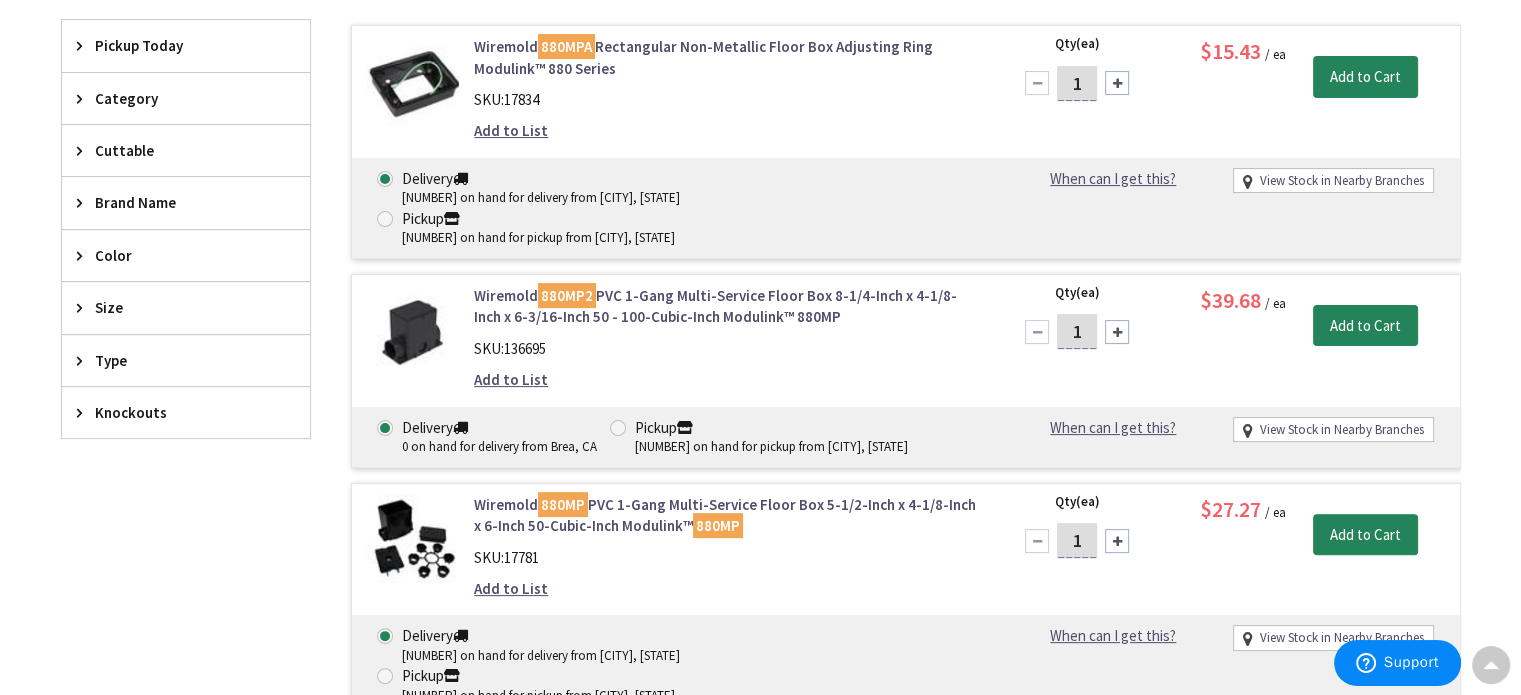 click on "Wiremold  880MP2  PVC 1-Gang Multi-Service Floor Box 8-1/4-Inch x 4-1/8-Inch x 6-3/16-Inch 50 - 100-Cubic-Inch Modulink™ 880MP" at bounding box center (728, 306) 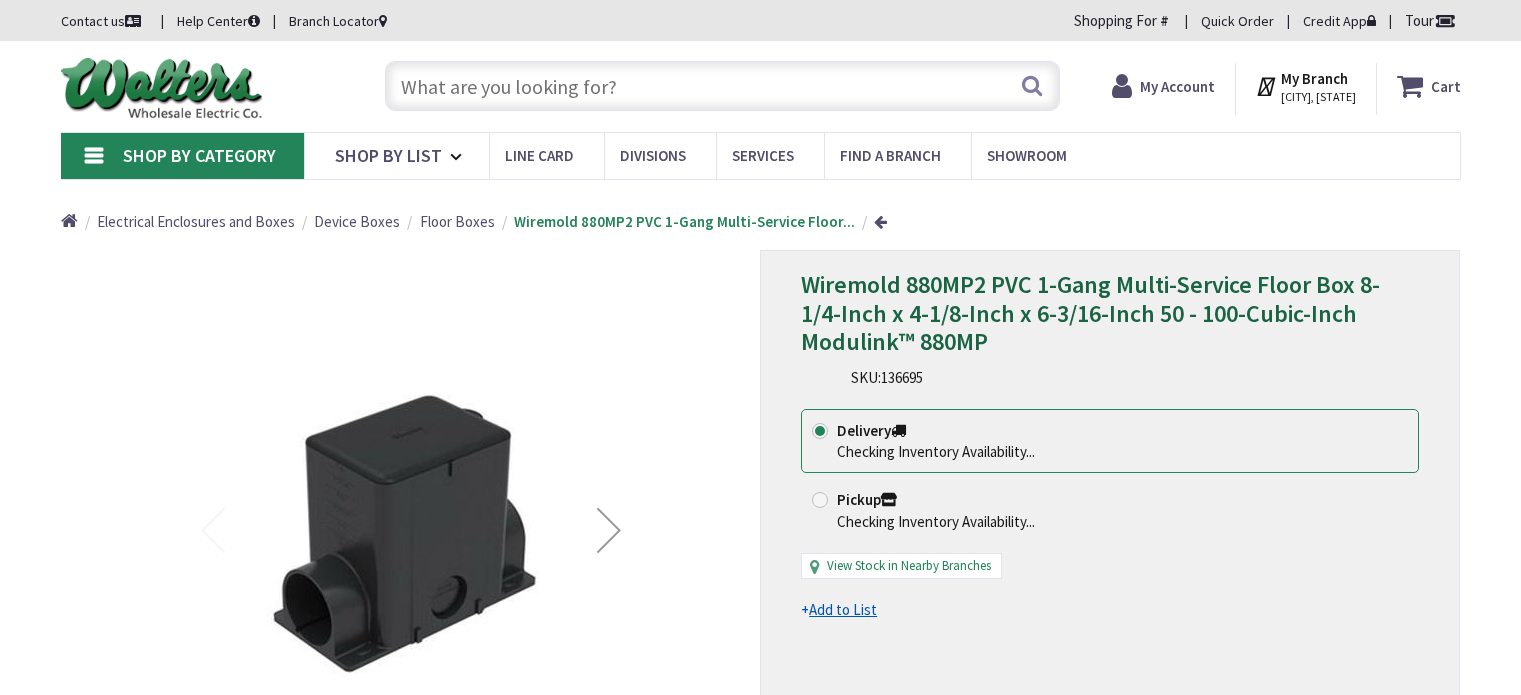 scroll, scrollTop: 0, scrollLeft: 0, axis: both 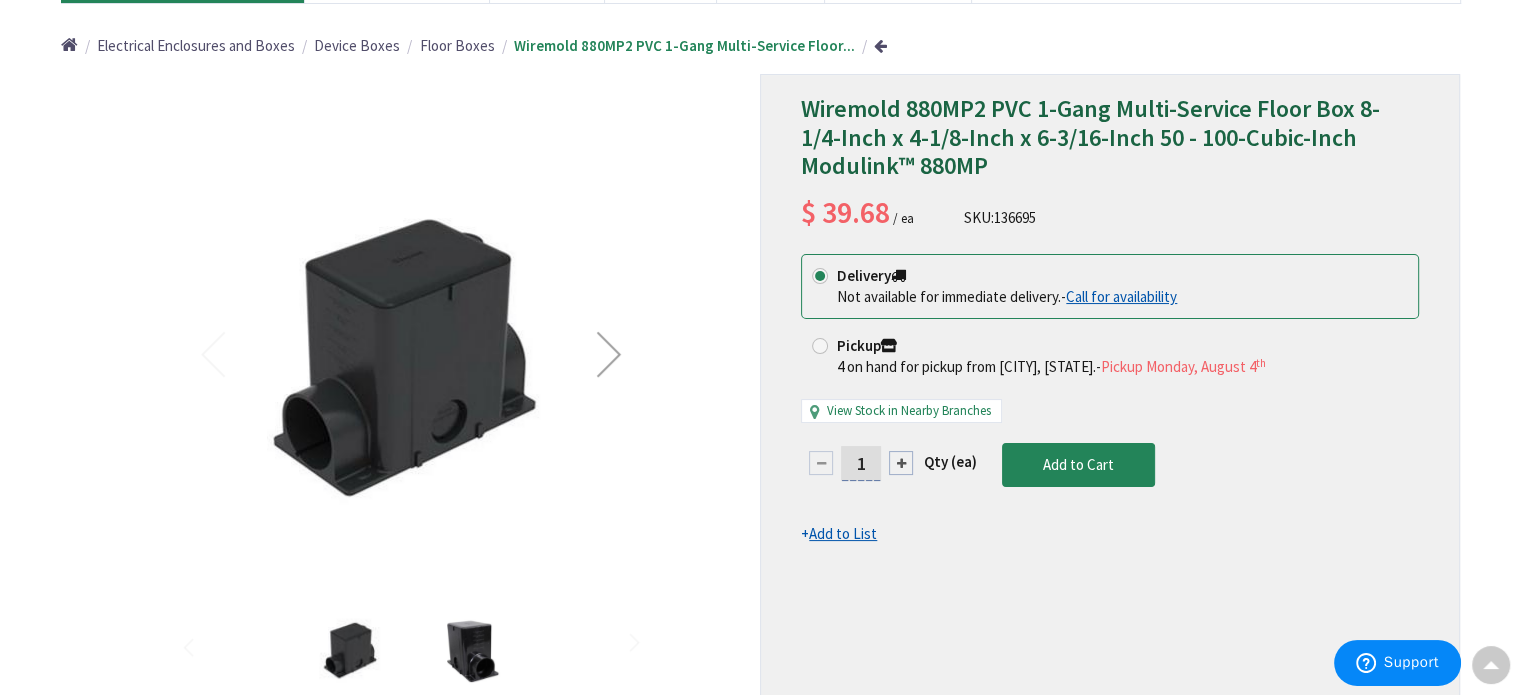 click at bounding box center [609, 354] 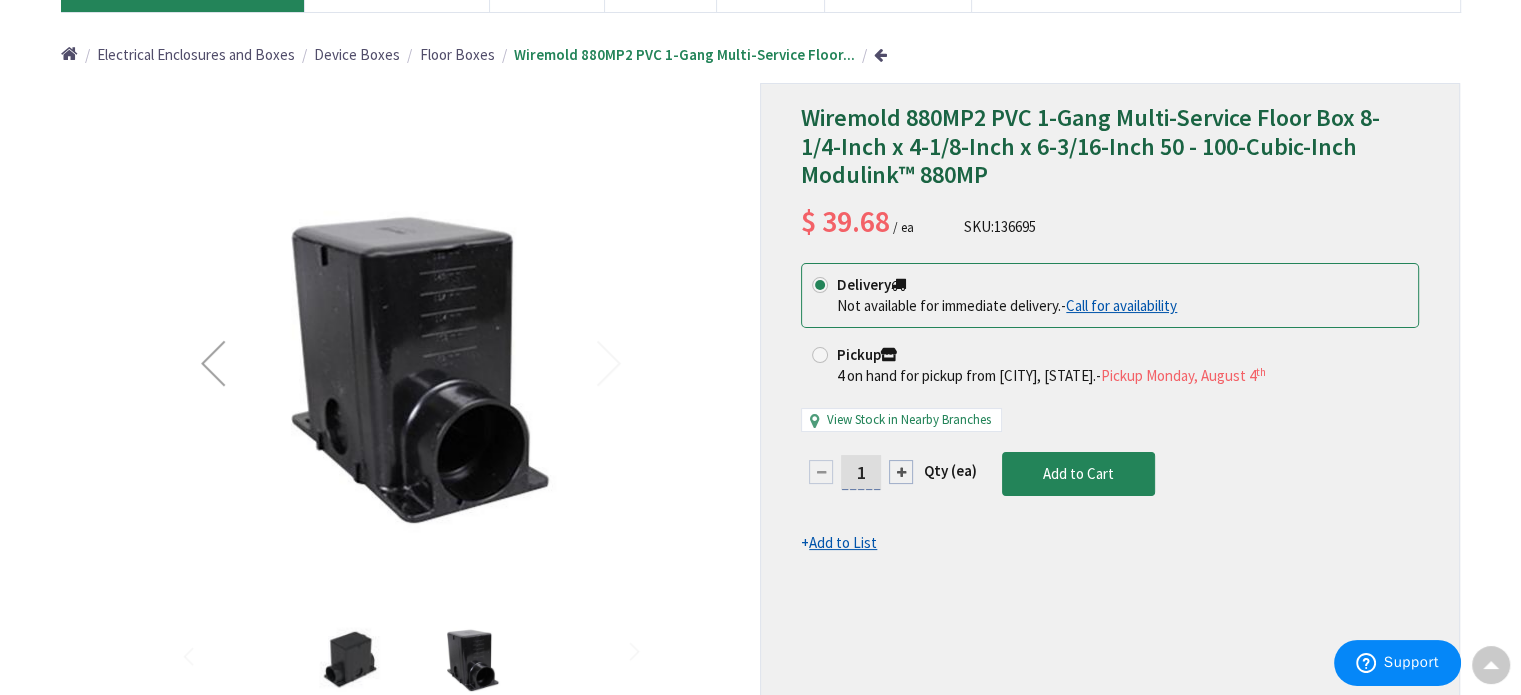 scroll, scrollTop: 0, scrollLeft: 0, axis: both 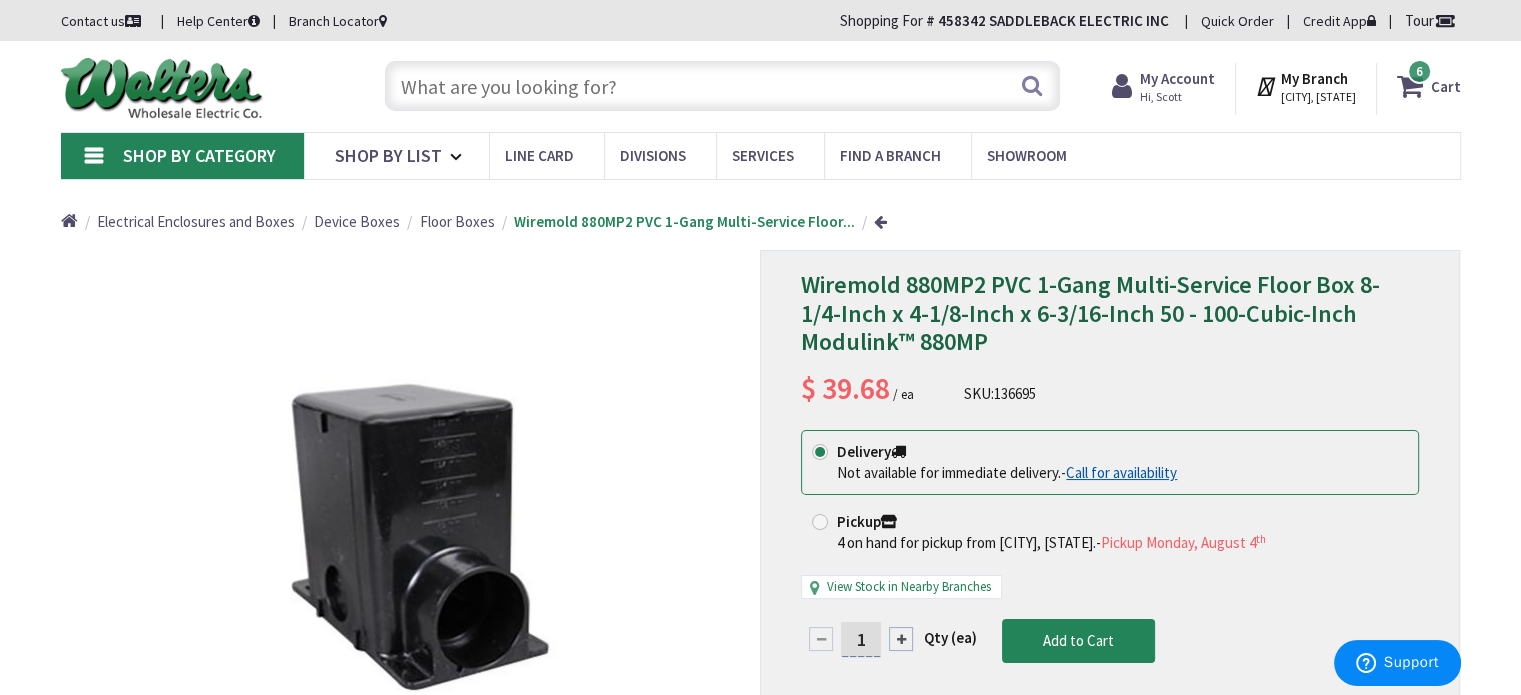 click at bounding box center [722, 86] 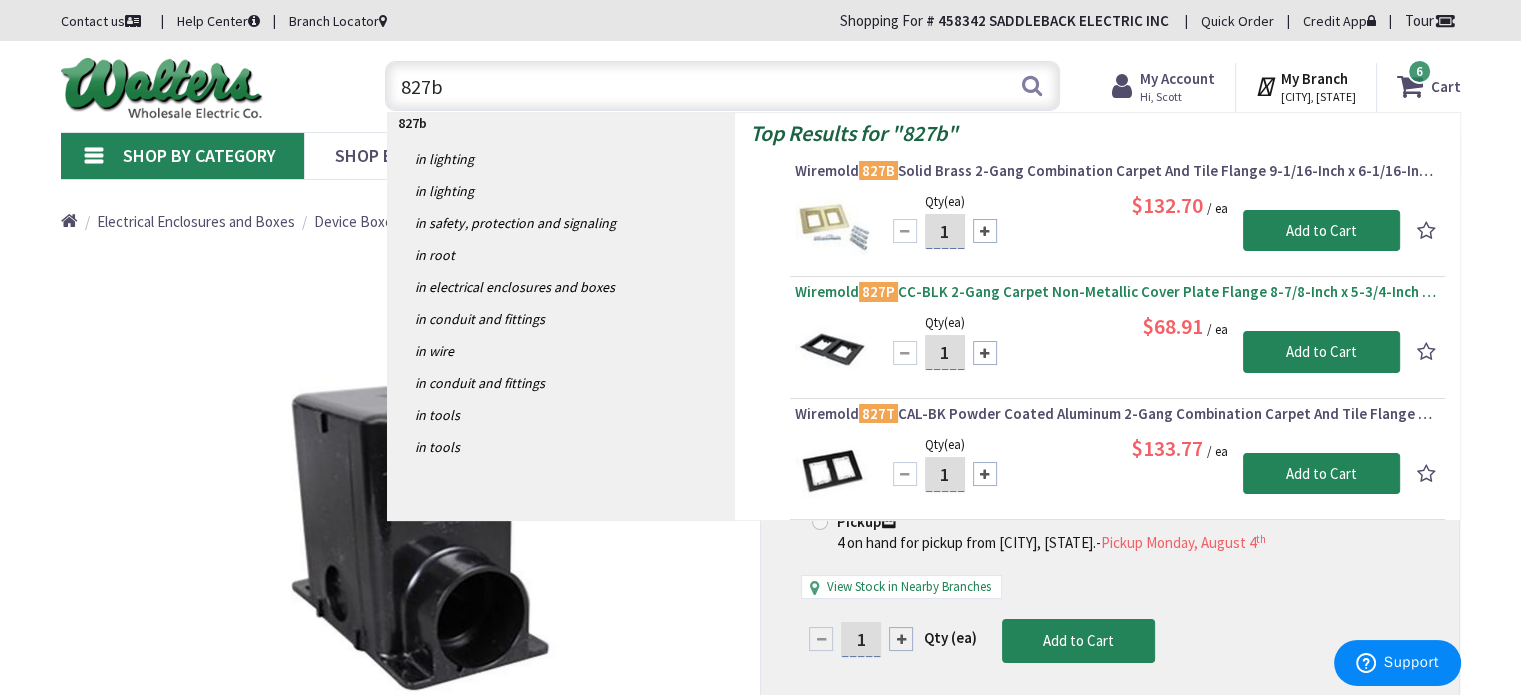 type on "827b" 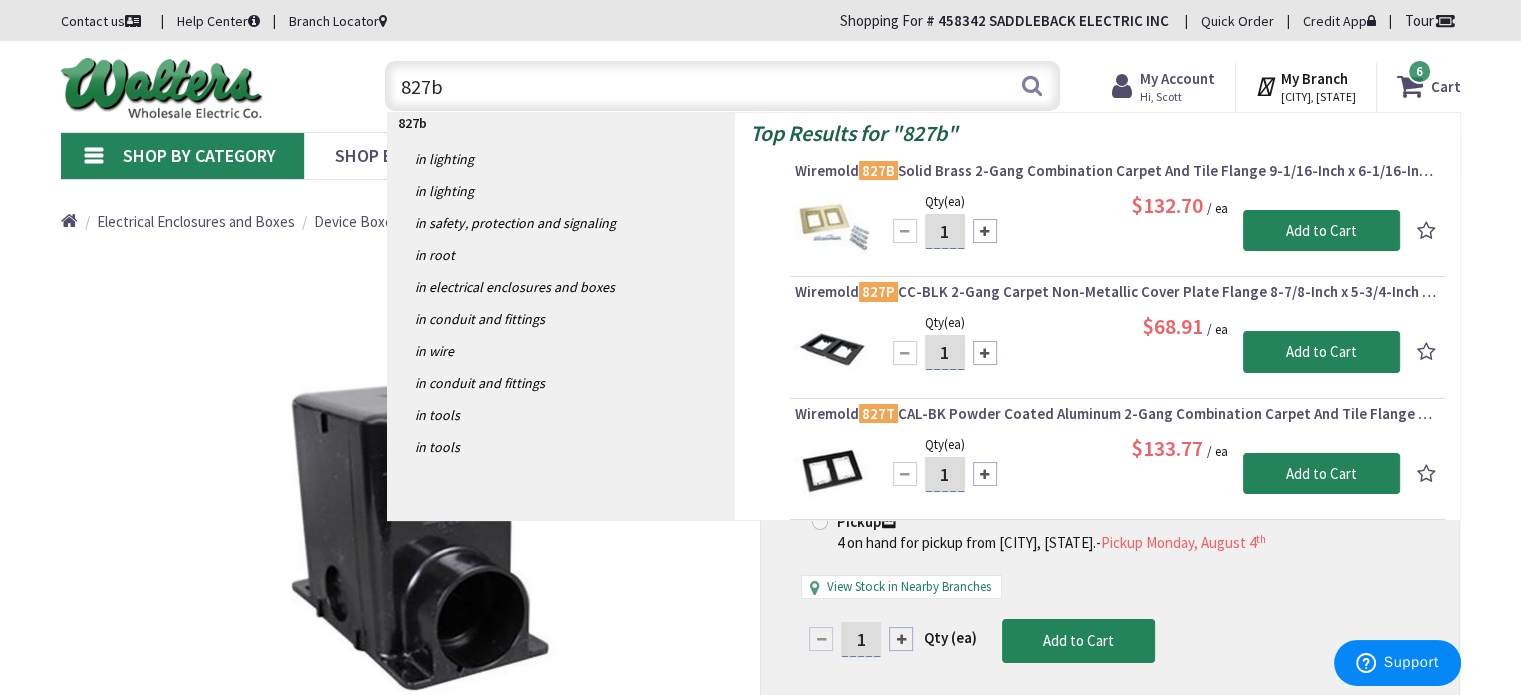 click on "Wiremold  827P CC-BLK 2-Gang Carpet Non-Metallic Cover Plate Flange 8-7/8-Inch x 5-3/4-Inch OmniBox®" at bounding box center [1117, 292] 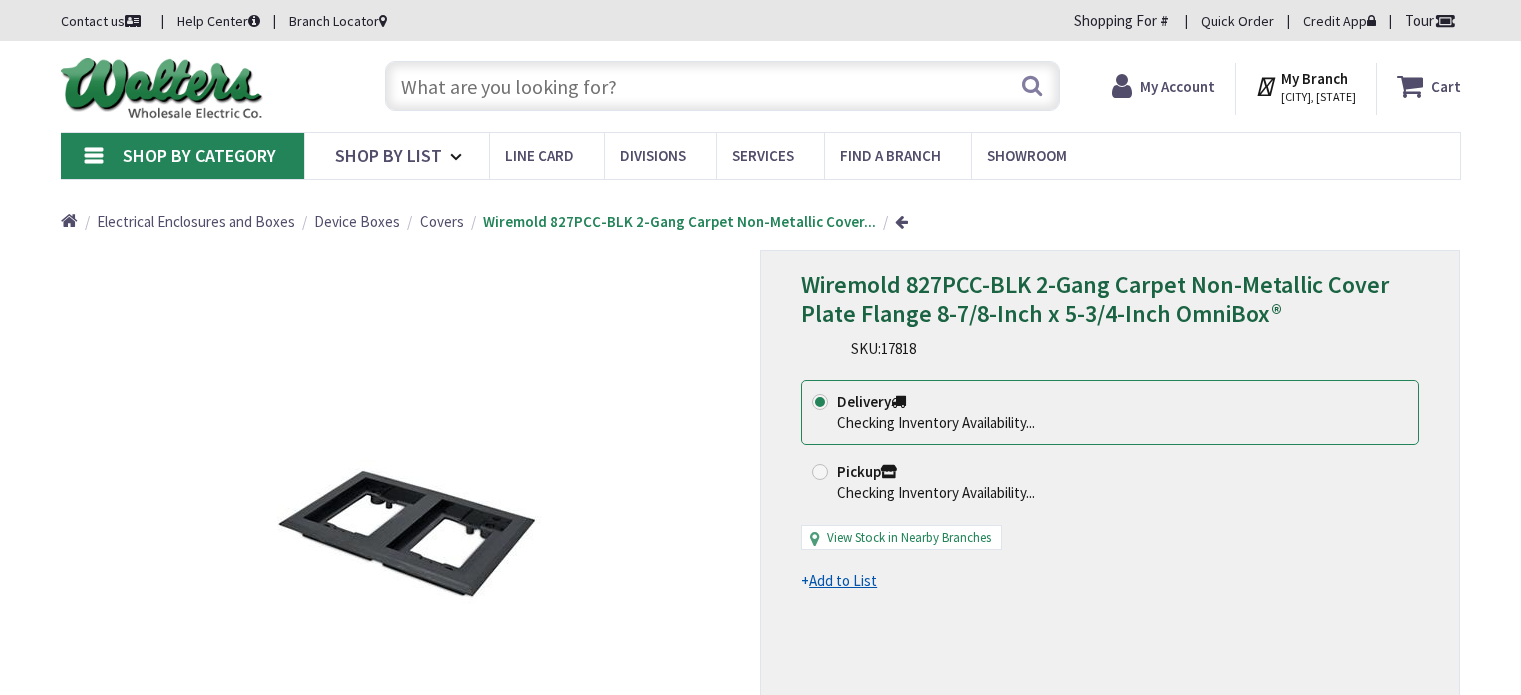 scroll, scrollTop: 0, scrollLeft: 0, axis: both 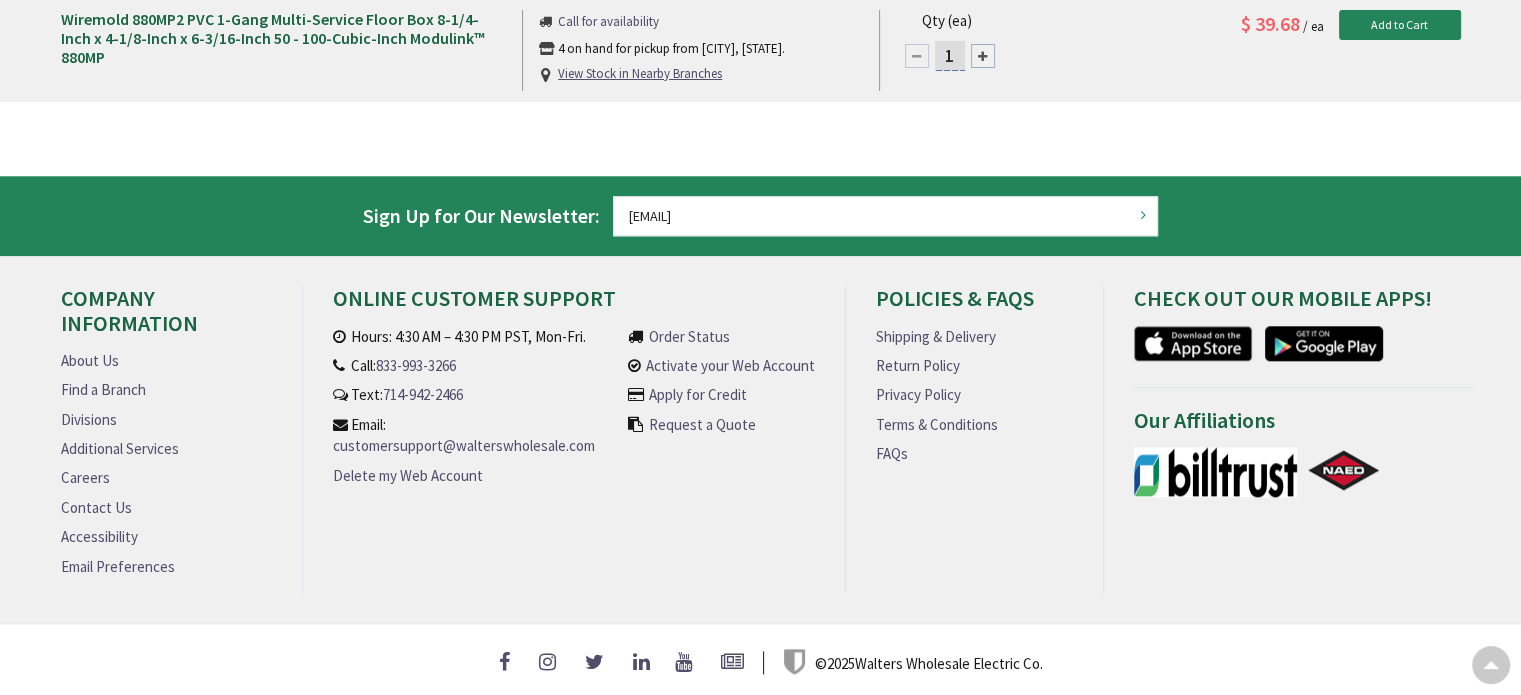 click on "Wiremold 880MP2 PVC 1-Gang Multi-Service Floor Box 8-1/4-Inch x 4-1/8-Inch x 6-3/16-Inch 50 - 100-Cubic-Inch Modulink™ 880MP
Call for availability
4 on hand for pickup from Santa Ana, CA.
Call for availability
View Stock in Nearby Branches
Qty (ea)
1" at bounding box center (760, 50) 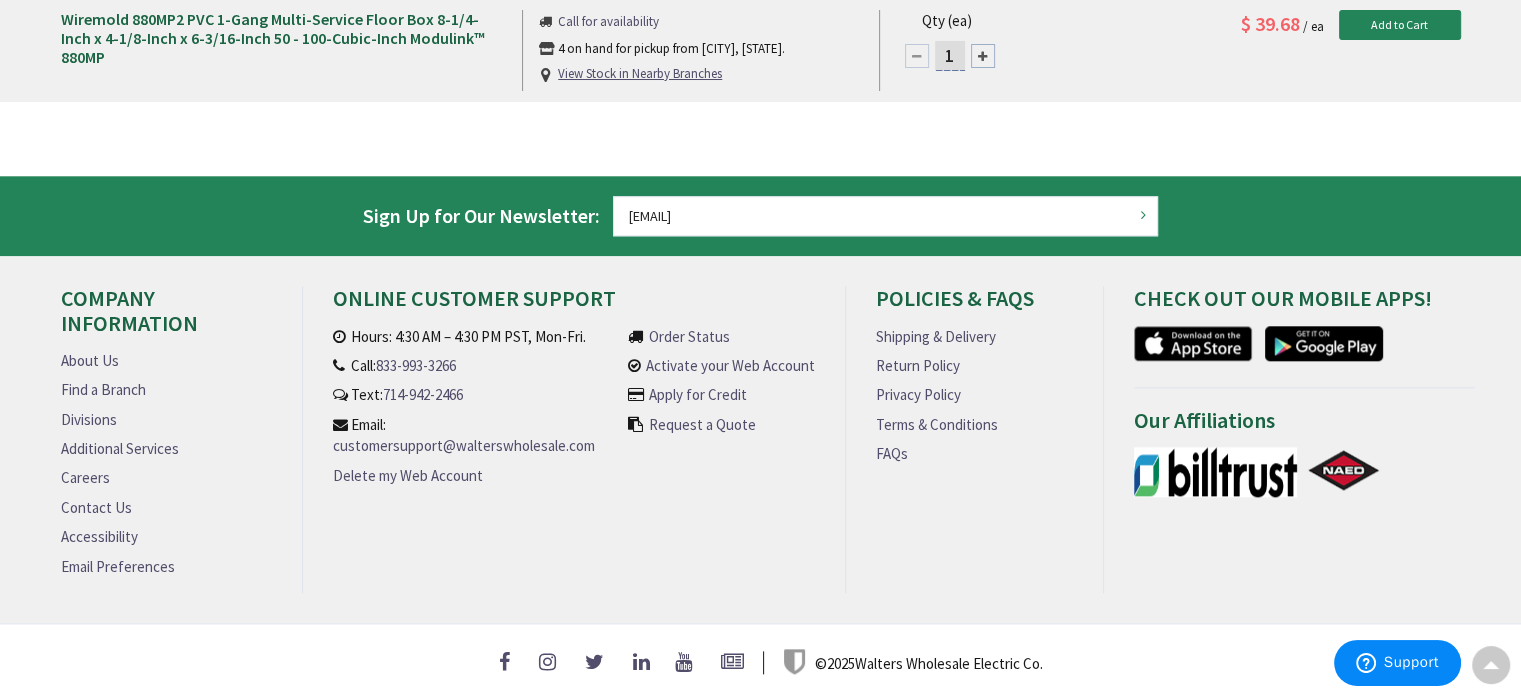 scroll, scrollTop: 0, scrollLeft: 0, axis: both 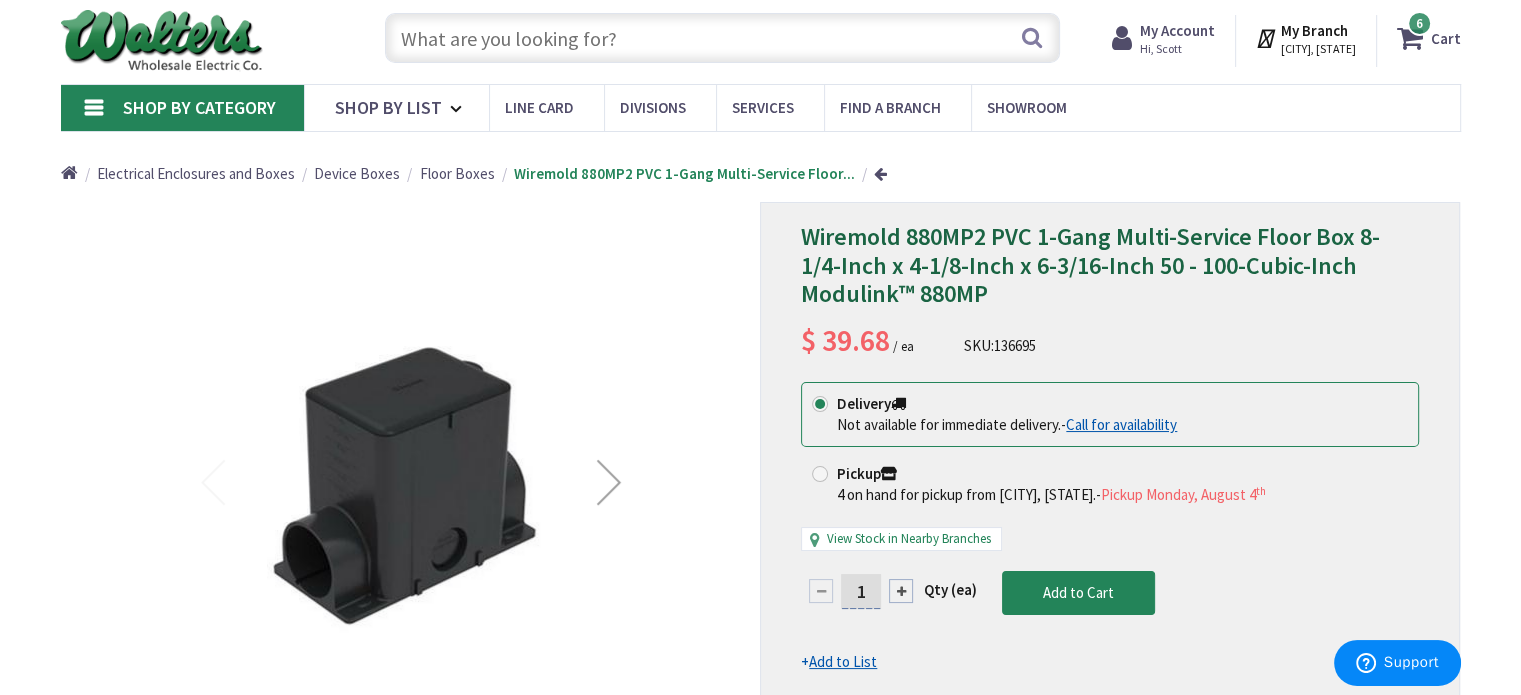 click at bounding box center [722, 38] 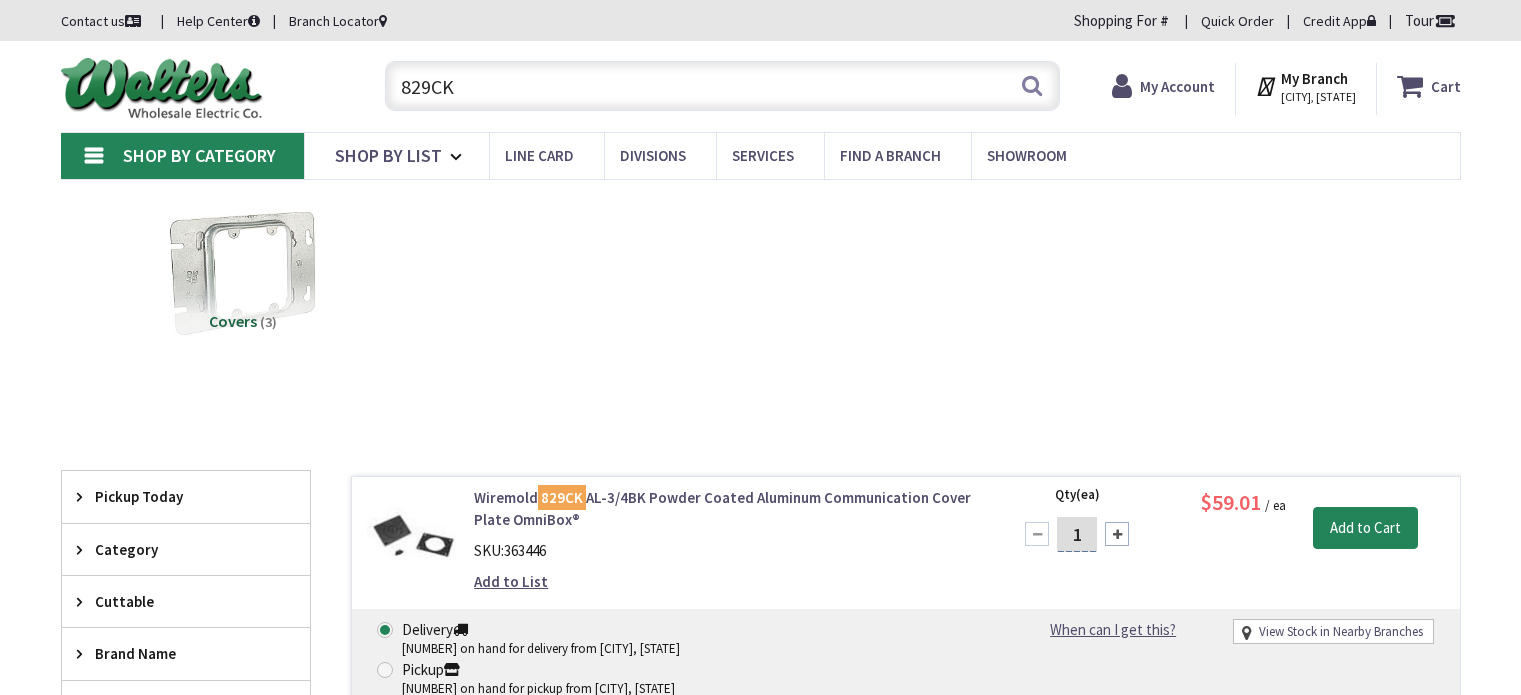scroll, scrollTop: 0, scrollLeft: 0, axis: both 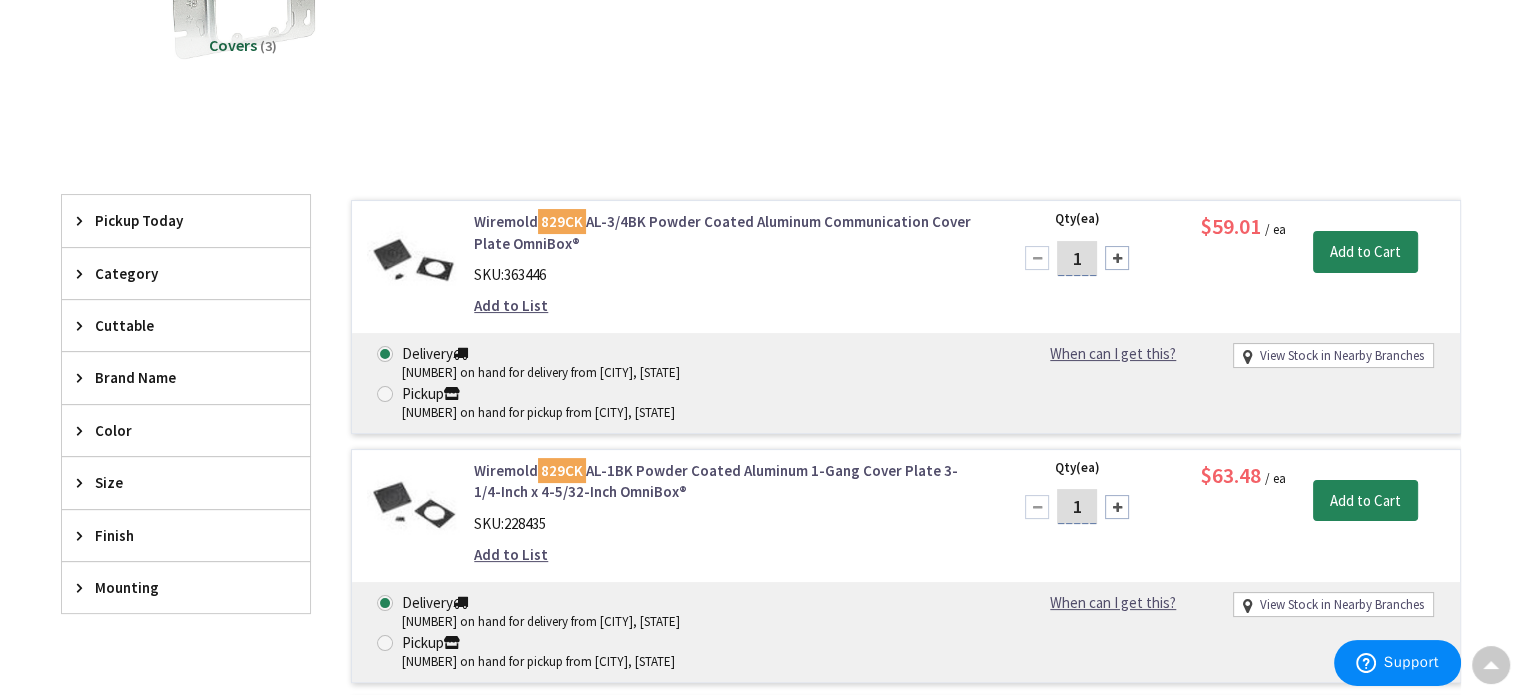 click on "Wiremold  829CK AL-3/4BK Powder Coated Aluminum Communication Cover Plate OmniBox®" at bounding box center (728, 232) 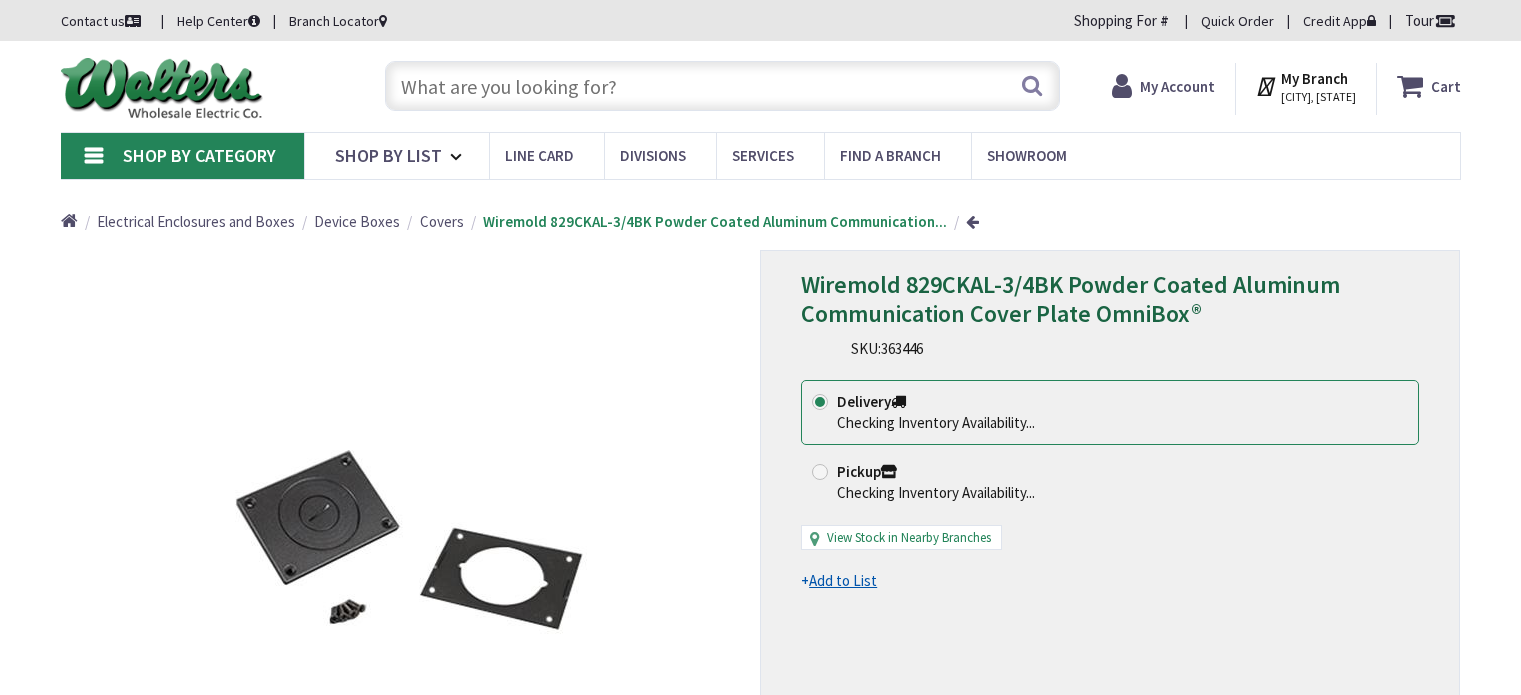 scroll, scrollTop: 0, scrollLeft: 0, axis: both 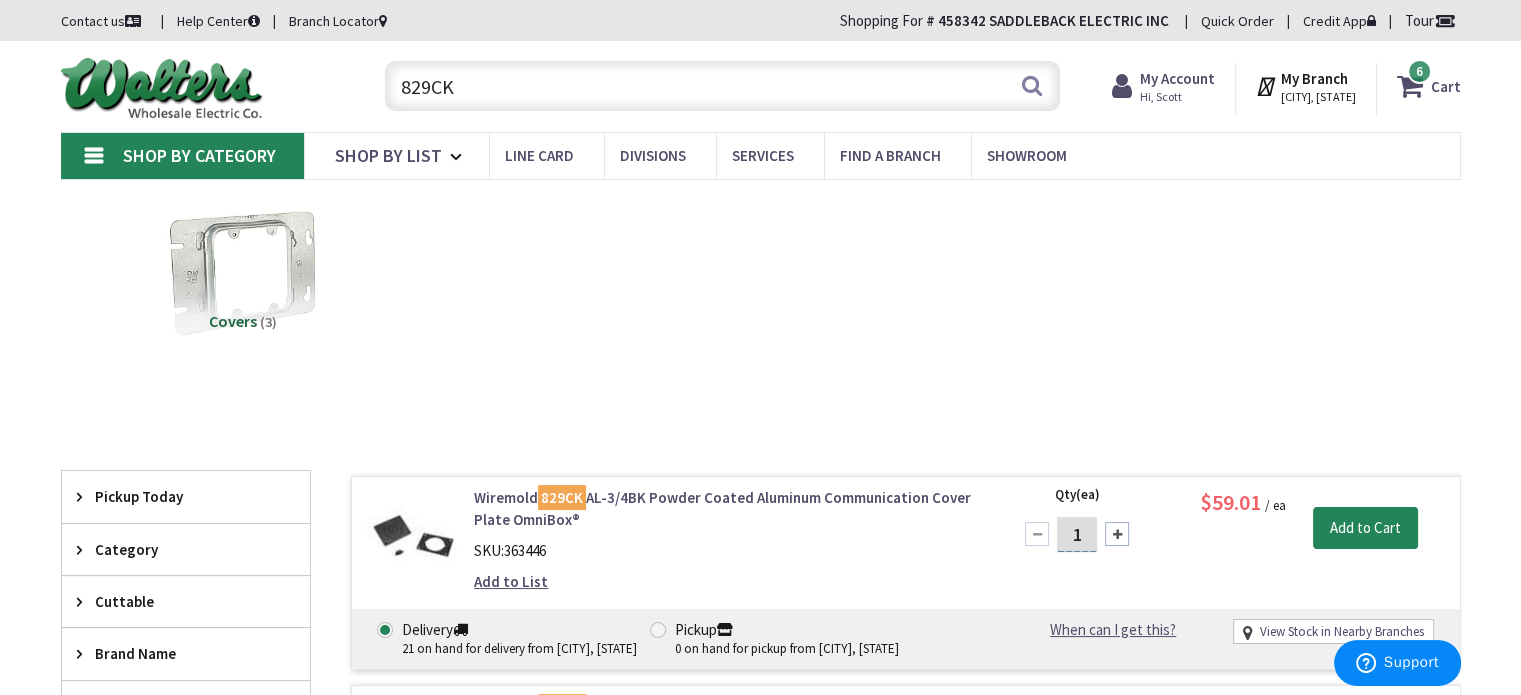 drag, startPoint x: 523, startPoint y: 79, endPoint x: 212, endPoint y: 62, distance: 311.4643 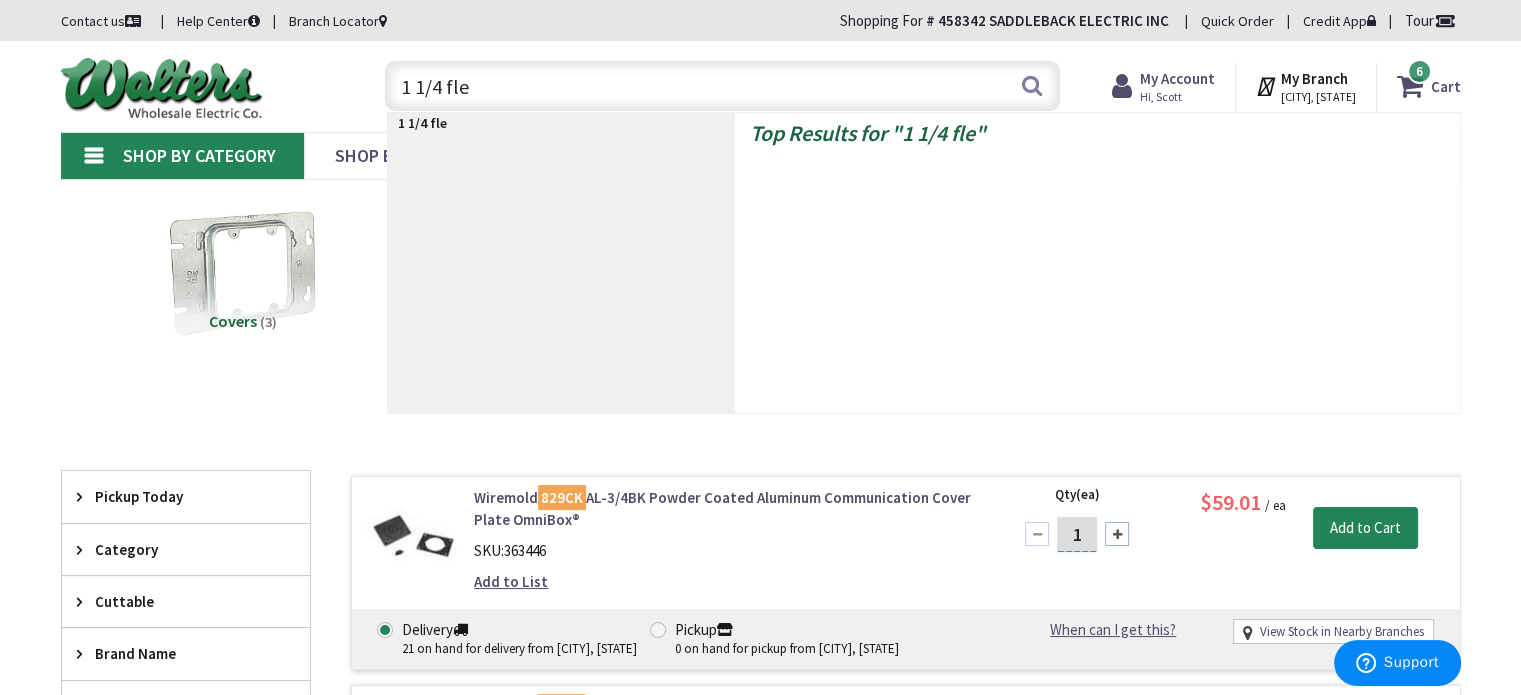 type on "1 1/4 flex" 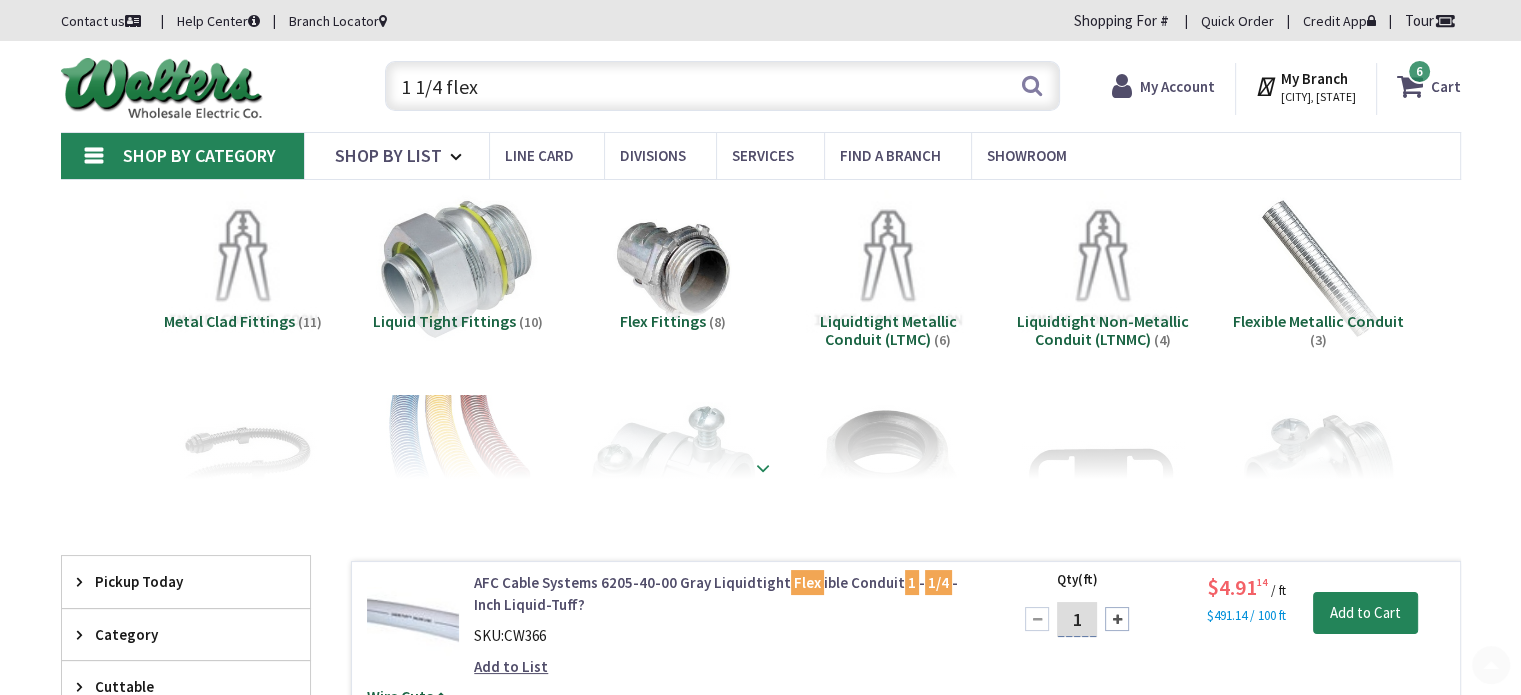 scroll, scrollTop: 126, scrollLeft: 0, axis: vertical 